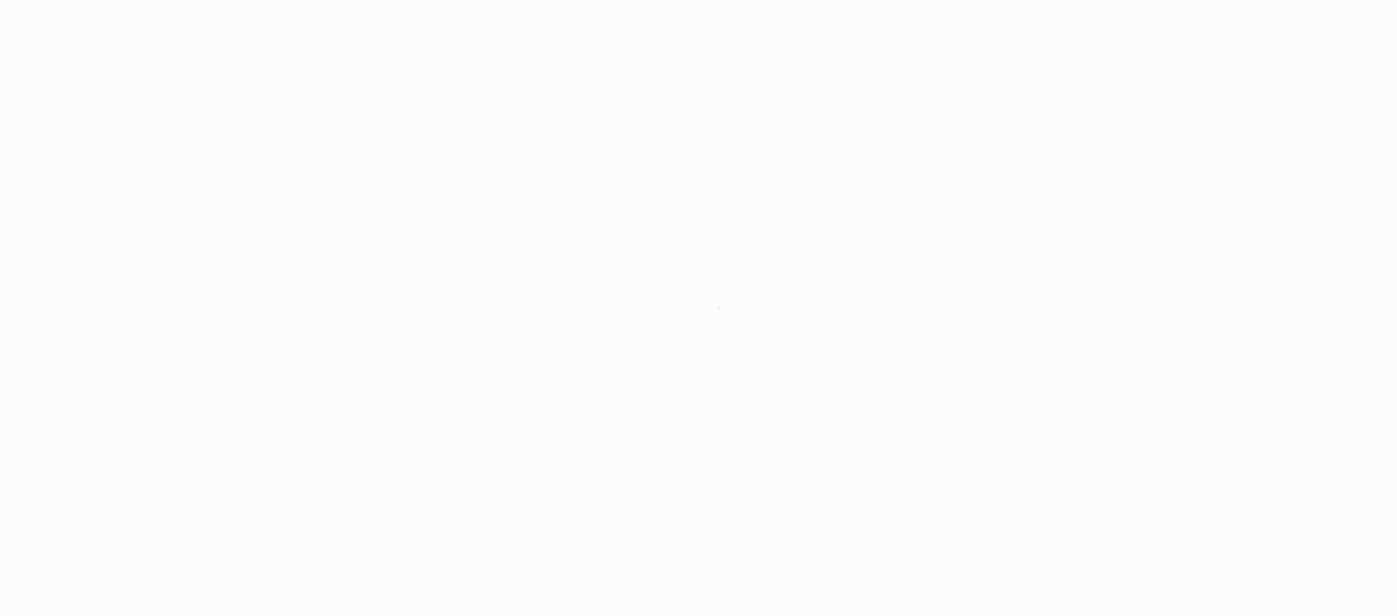 scroll, scrollTop: 0, scrollLeft: 0, axis: both 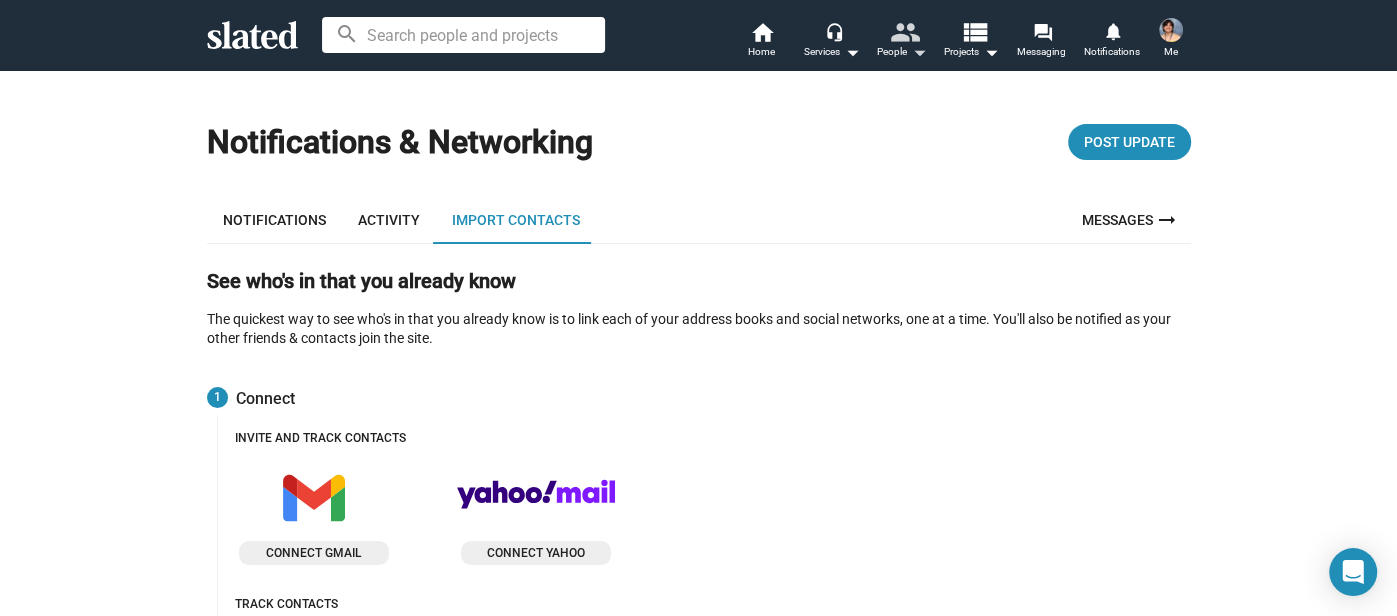 click on "people" at bounding box center [903, 31] 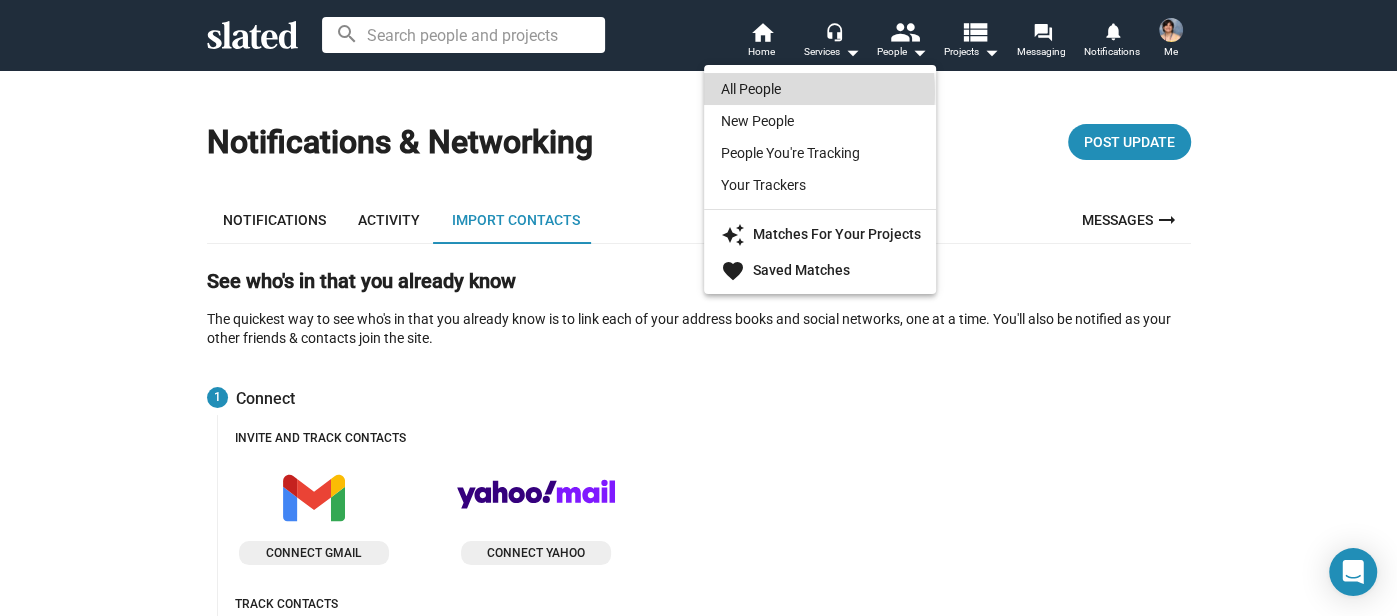 click on "All People" at bounding box center [820, 89] 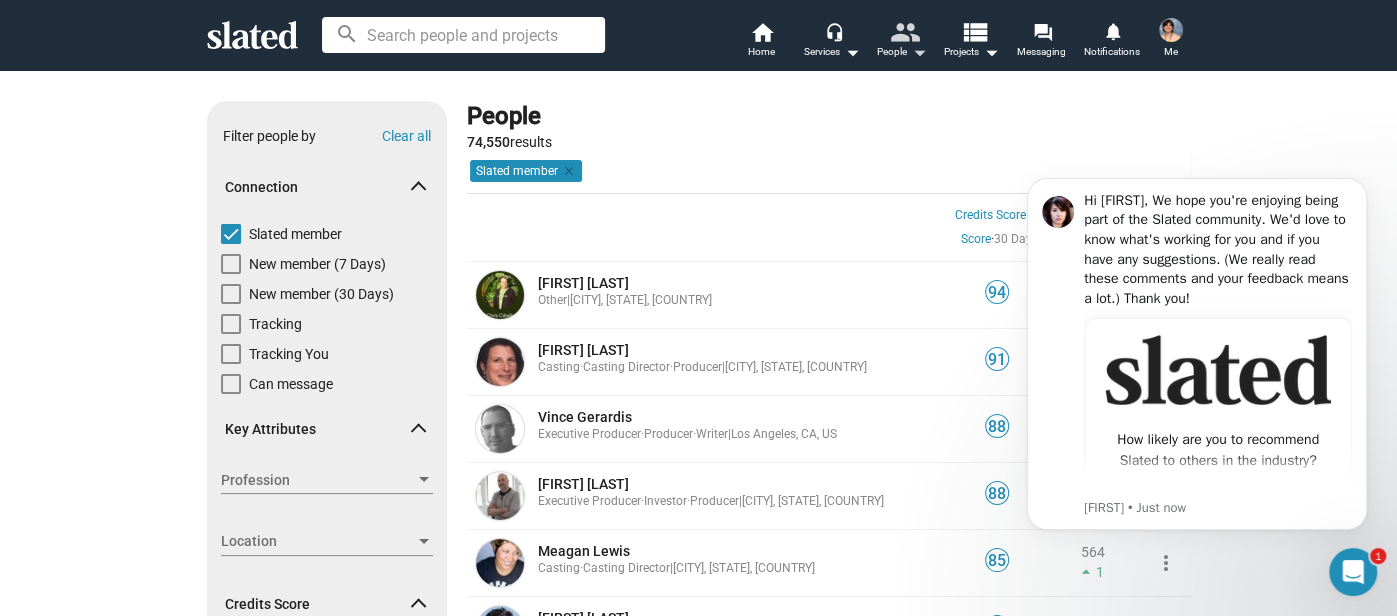 scroll, scrollTop: 0, scrollLeft: 0, axis: both 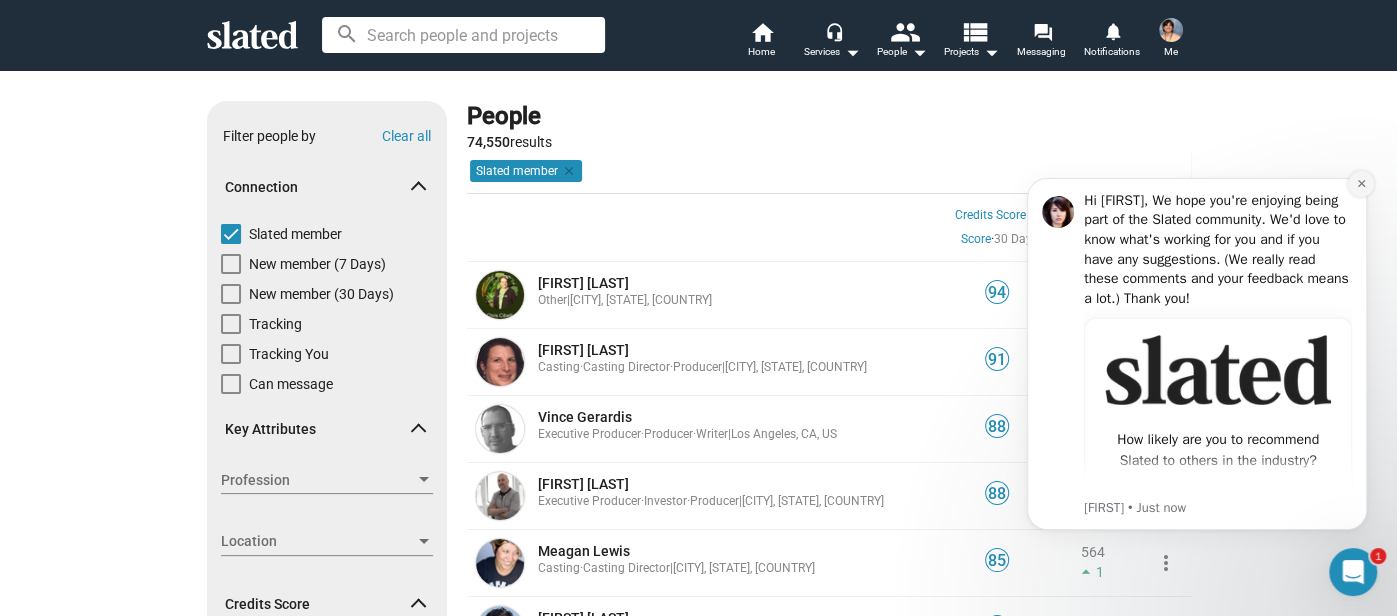 click 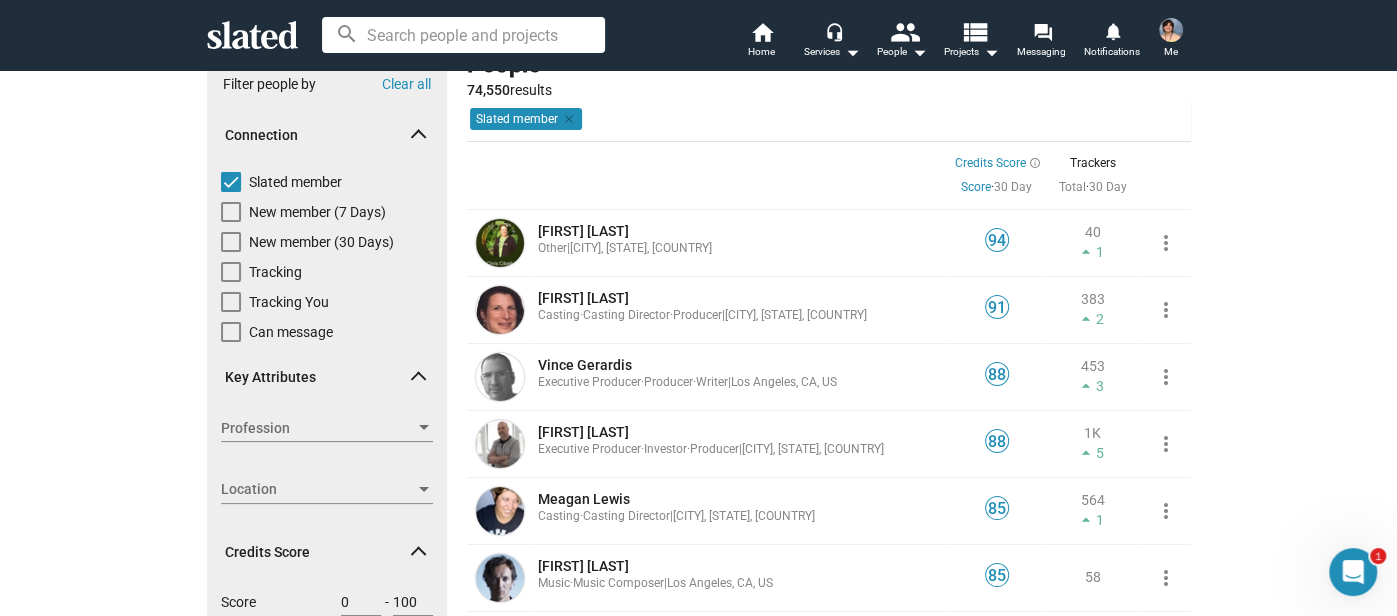 scroll, scrollTop: 39, scrollLeft: 0, axis: vertical 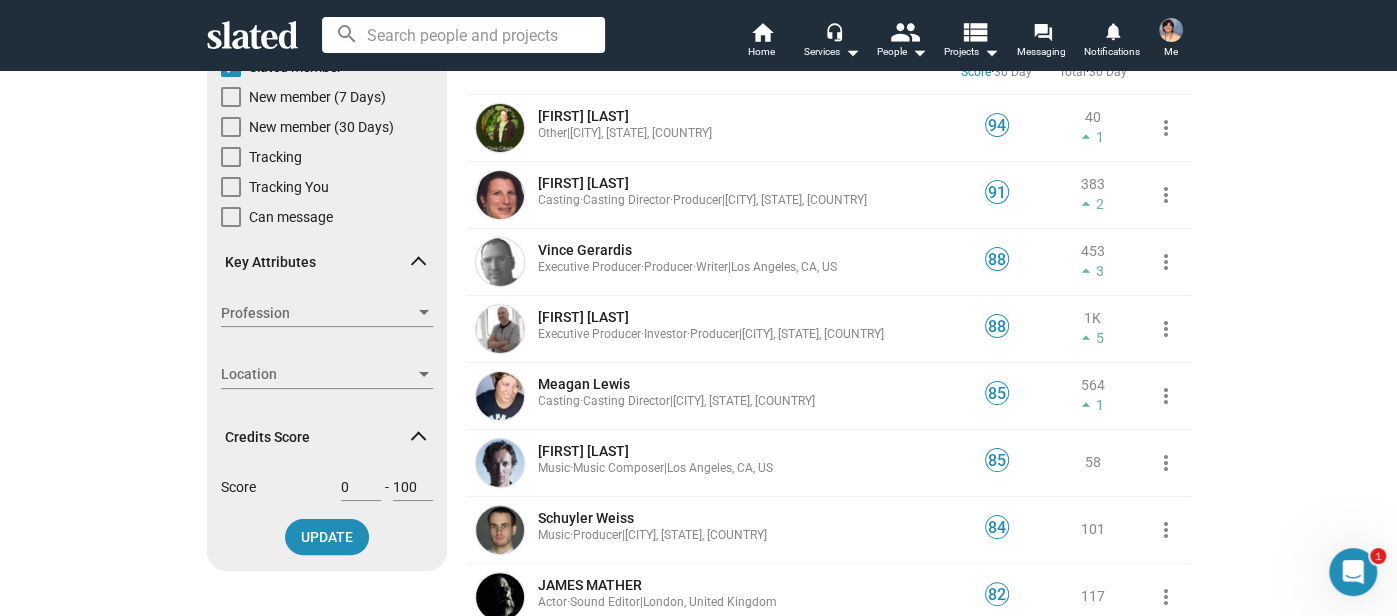 click on "Location Location" at bounding box center (327, 375) 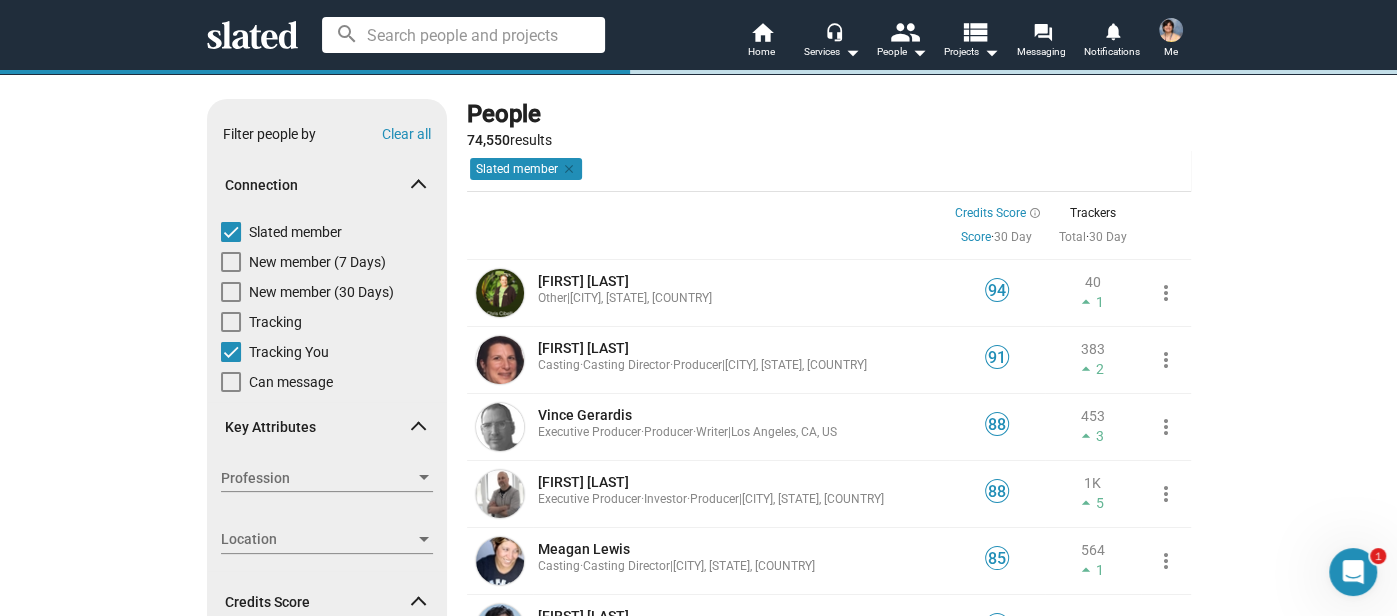 scroll, scrollTop: 0, scrollLeft: 0, axis: both 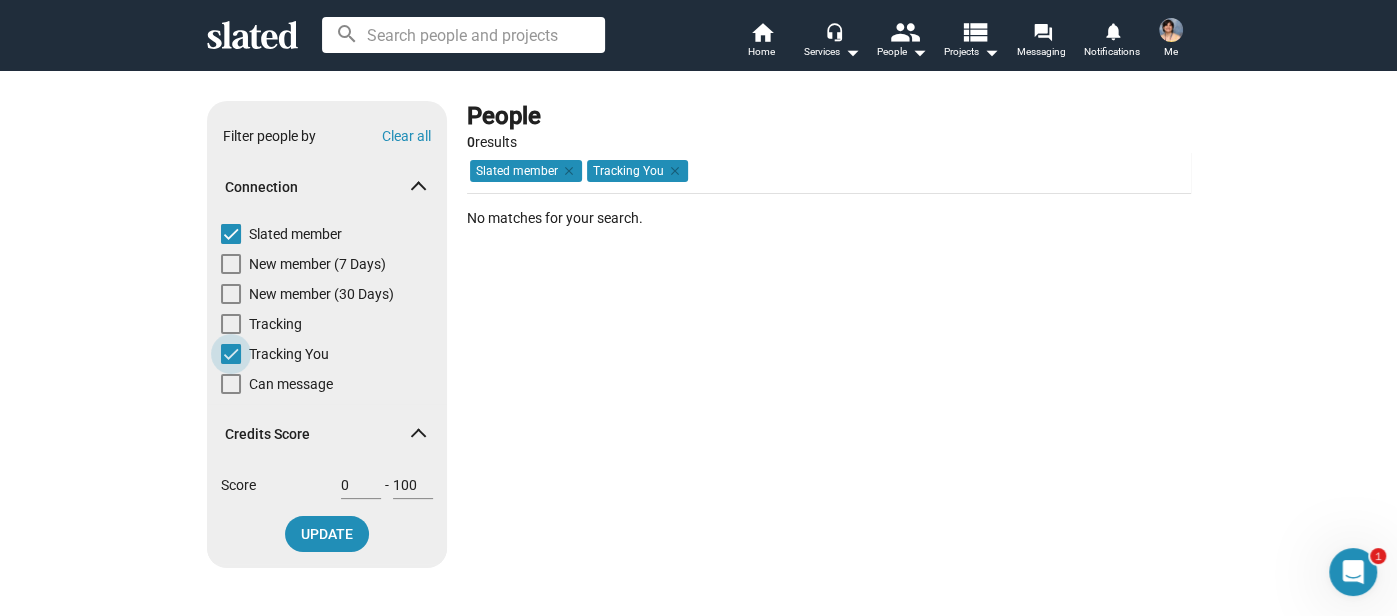 click on "Tracking You" at bounding box center (289, 354) 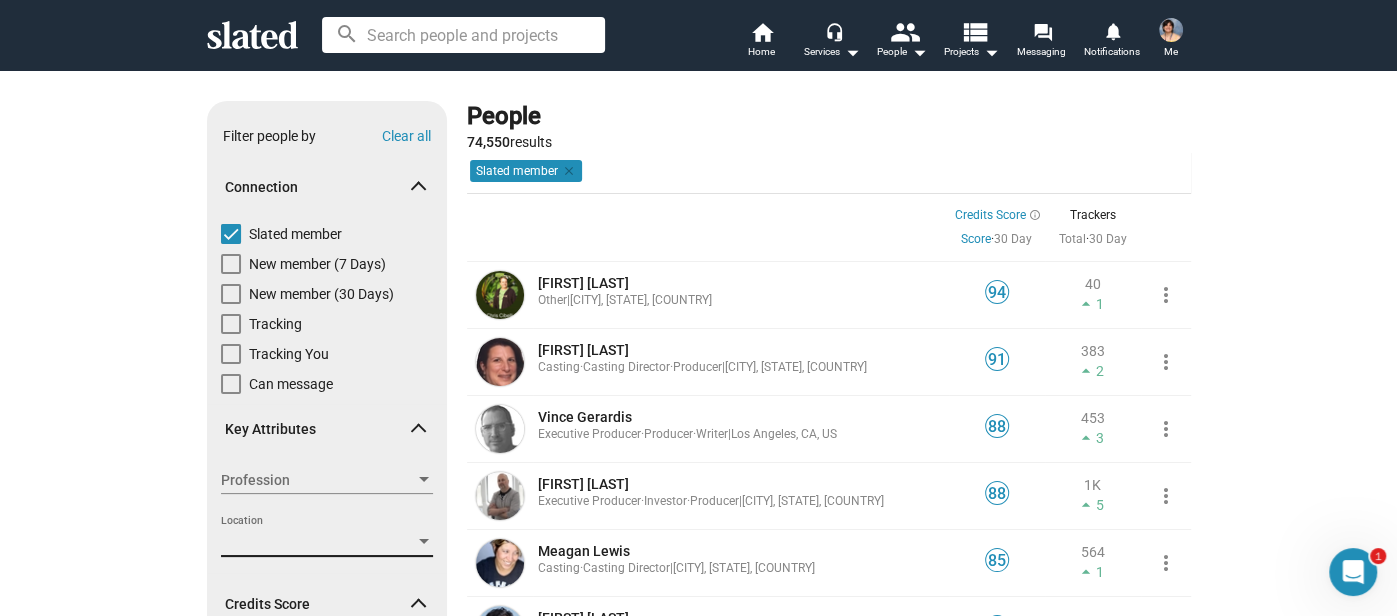 click on "Location" at bounding box center [318, 541] 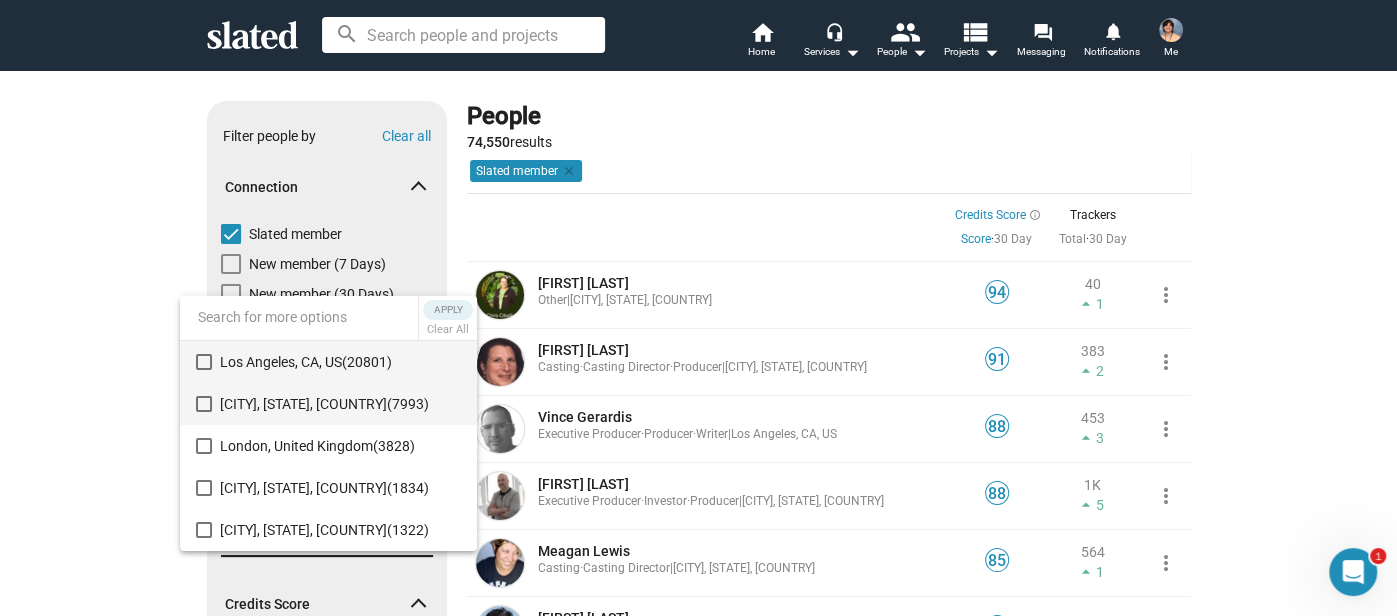 click on "[CITY], [STATE], [COUNTRY] (7993)" at bounding box center [340, 404] 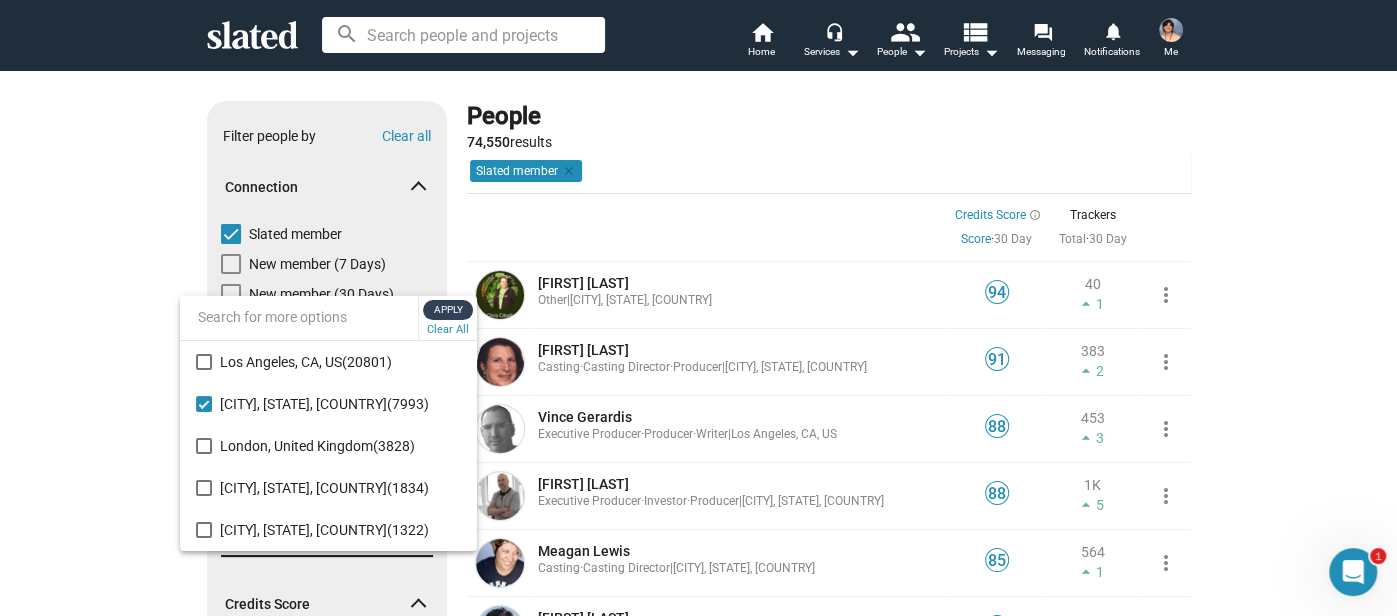 click on "Apply" at bounding box center (448, 310) 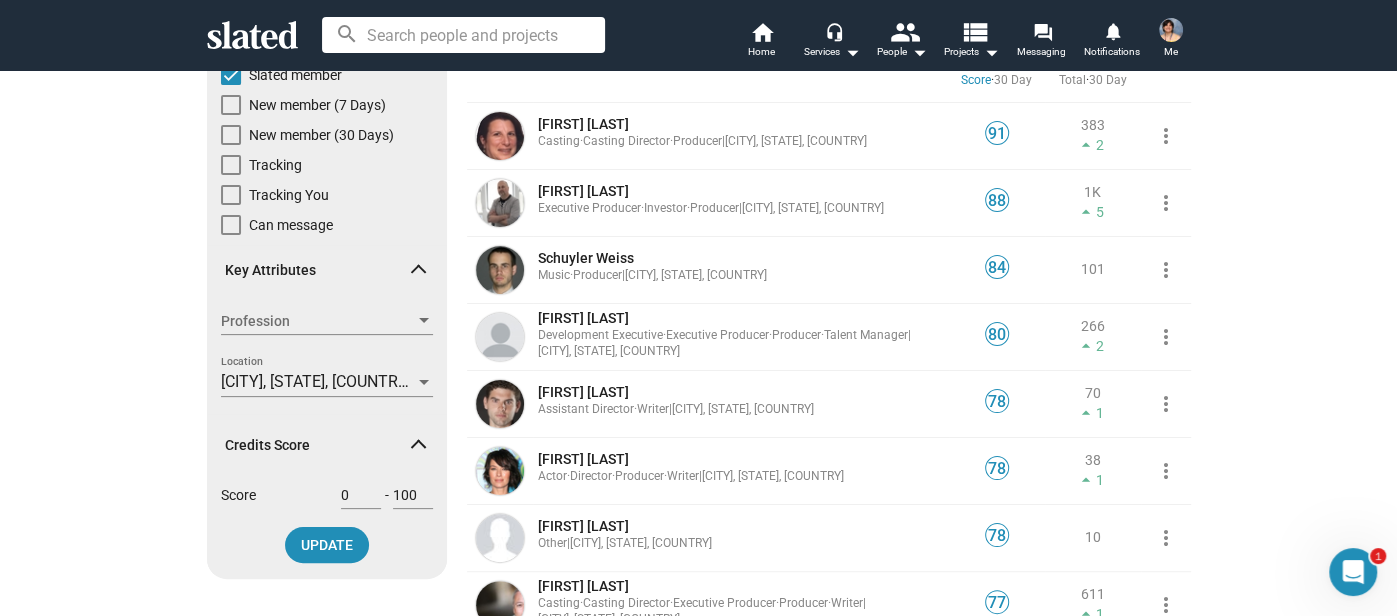 scroll, scrollTop: 0, scrollLeft: 0, axis: both 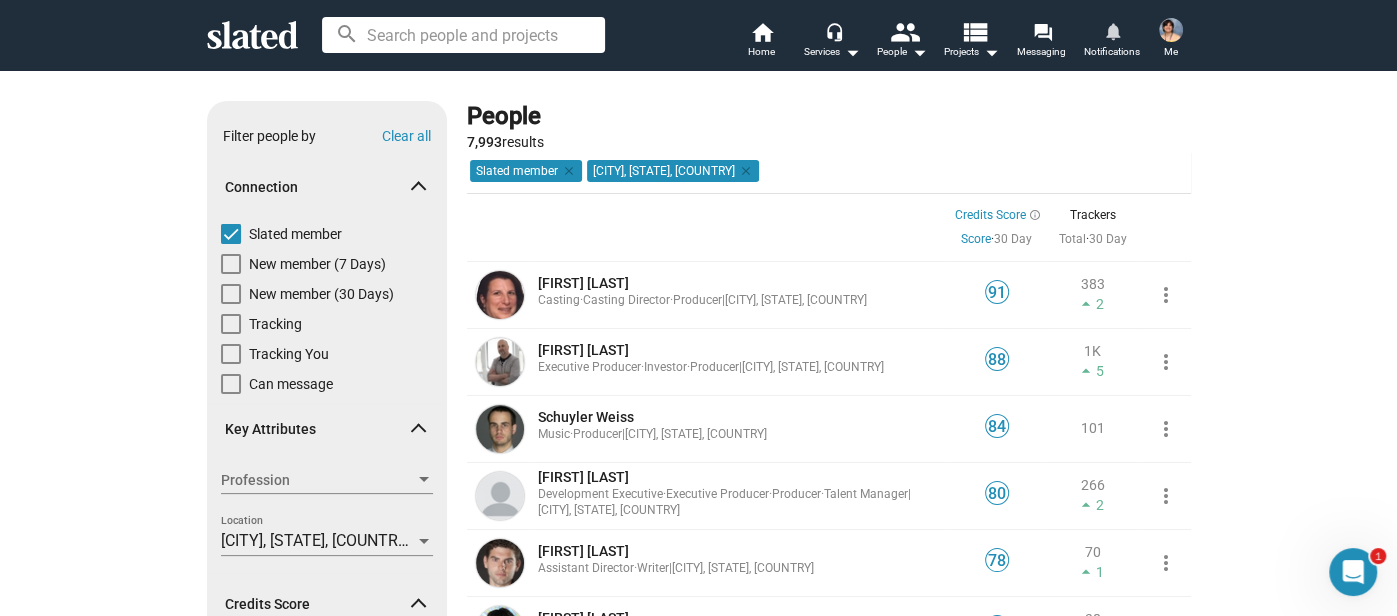 click on "Notifications" at bounding box center (1112, 52) 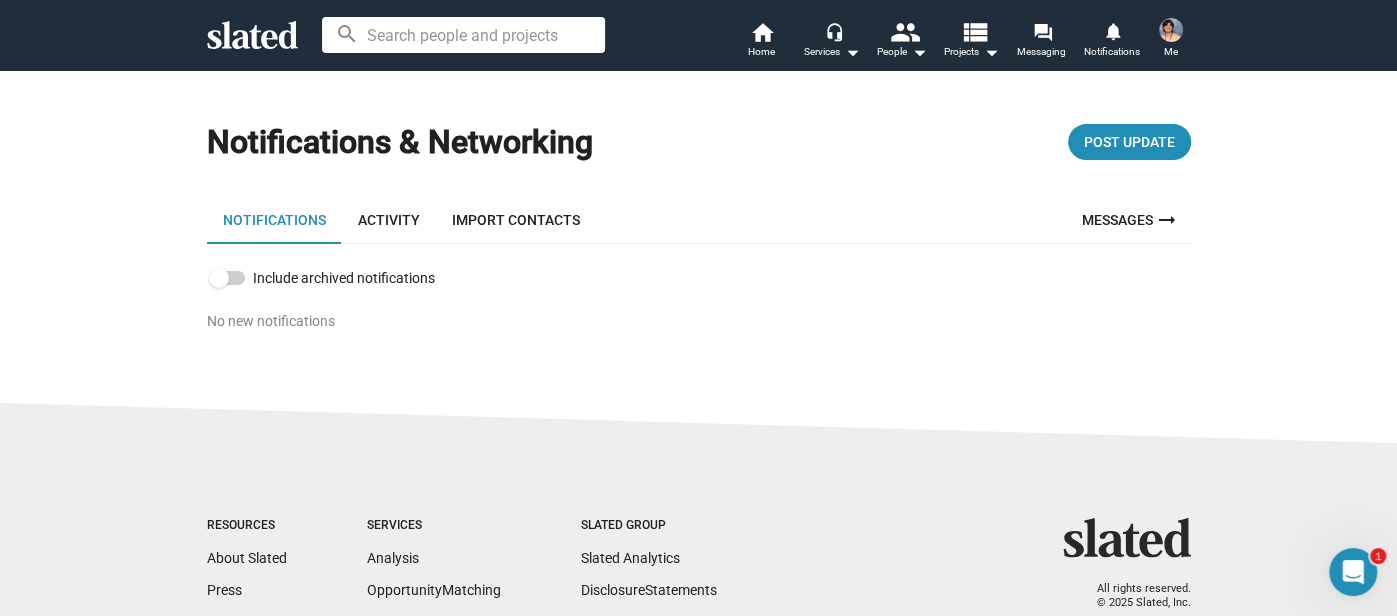 click on "Me" at bounding box center [1171, 52] 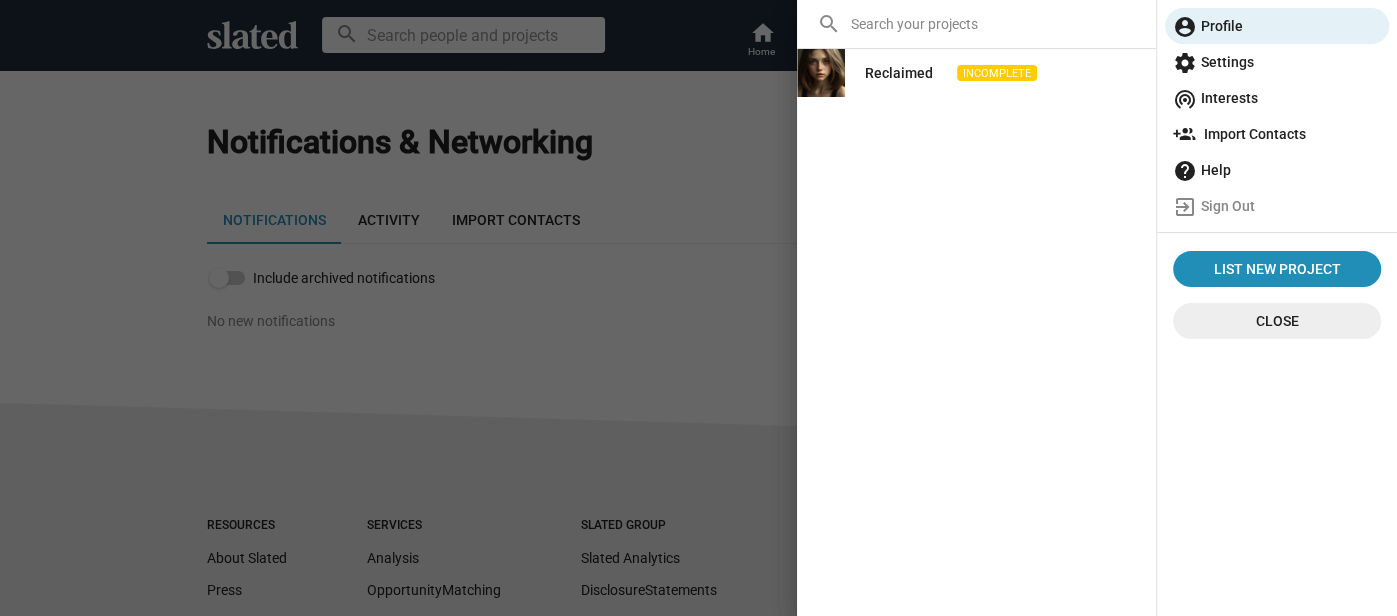 click 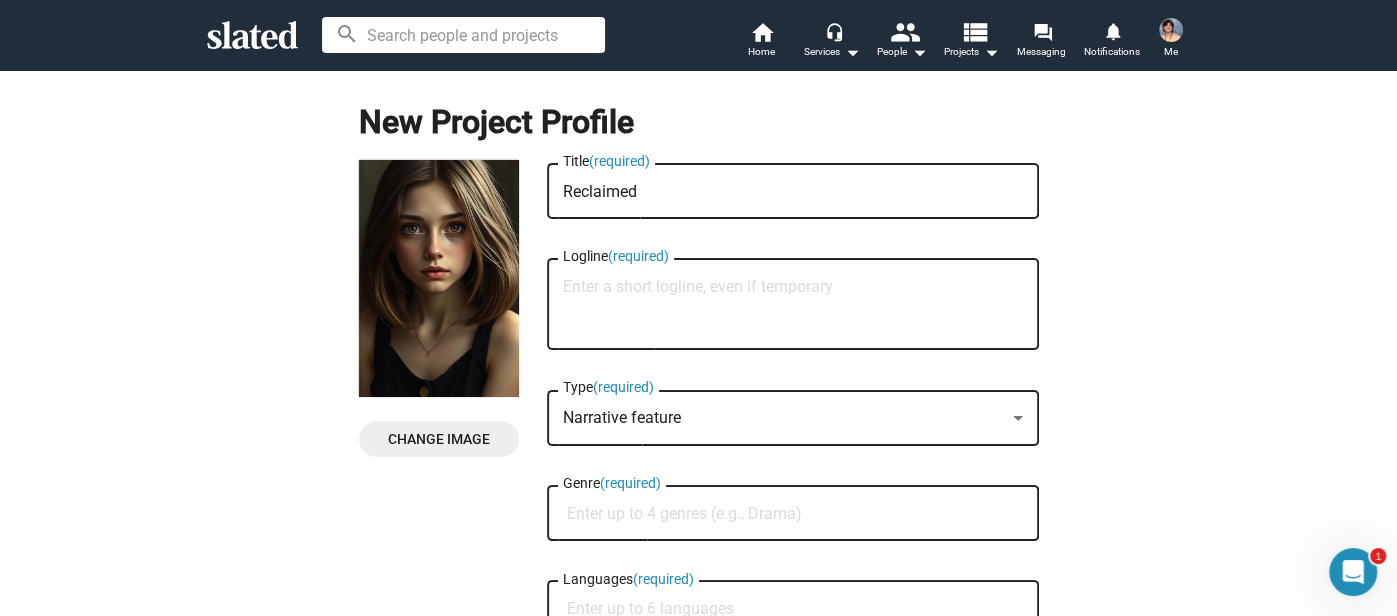 click on "Logline  (required)" at bounding box center (793, 305) 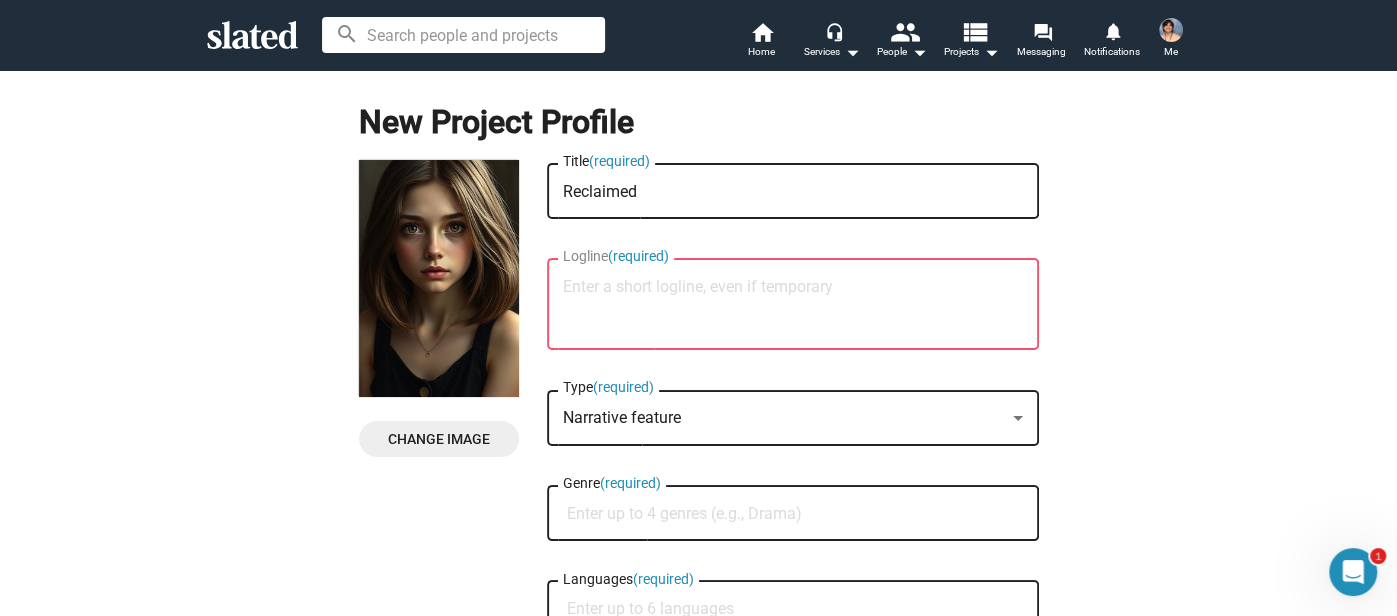 click on "Genre  (required)" 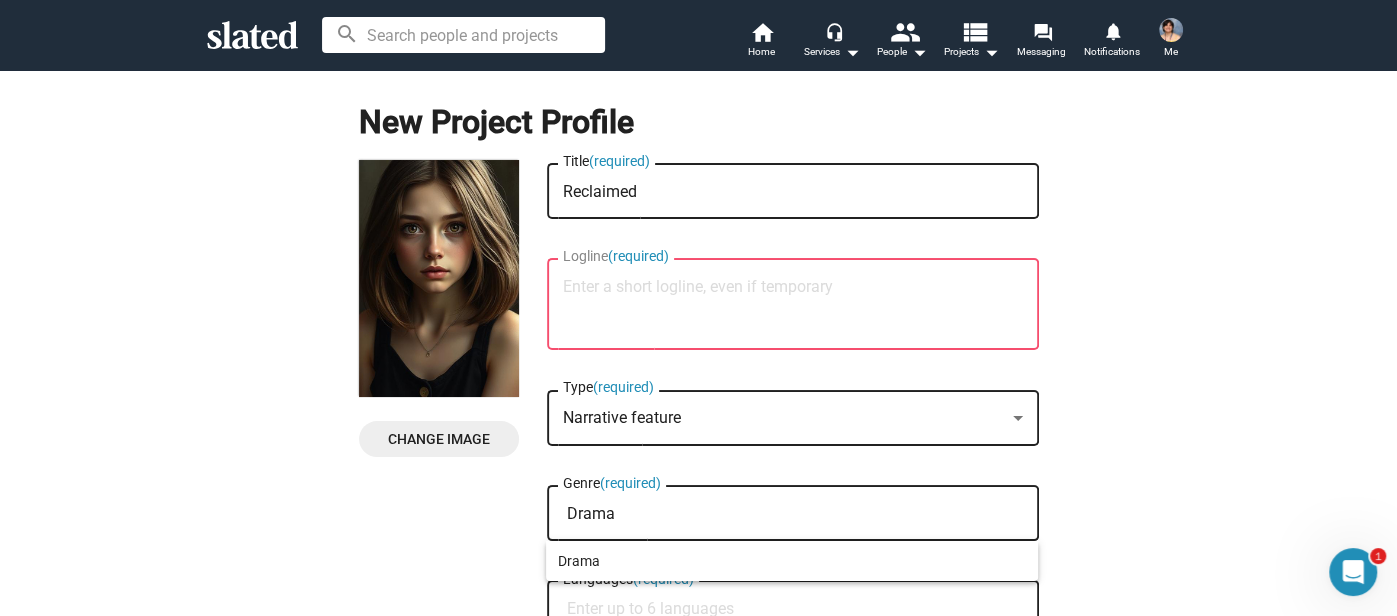type on "Drama" 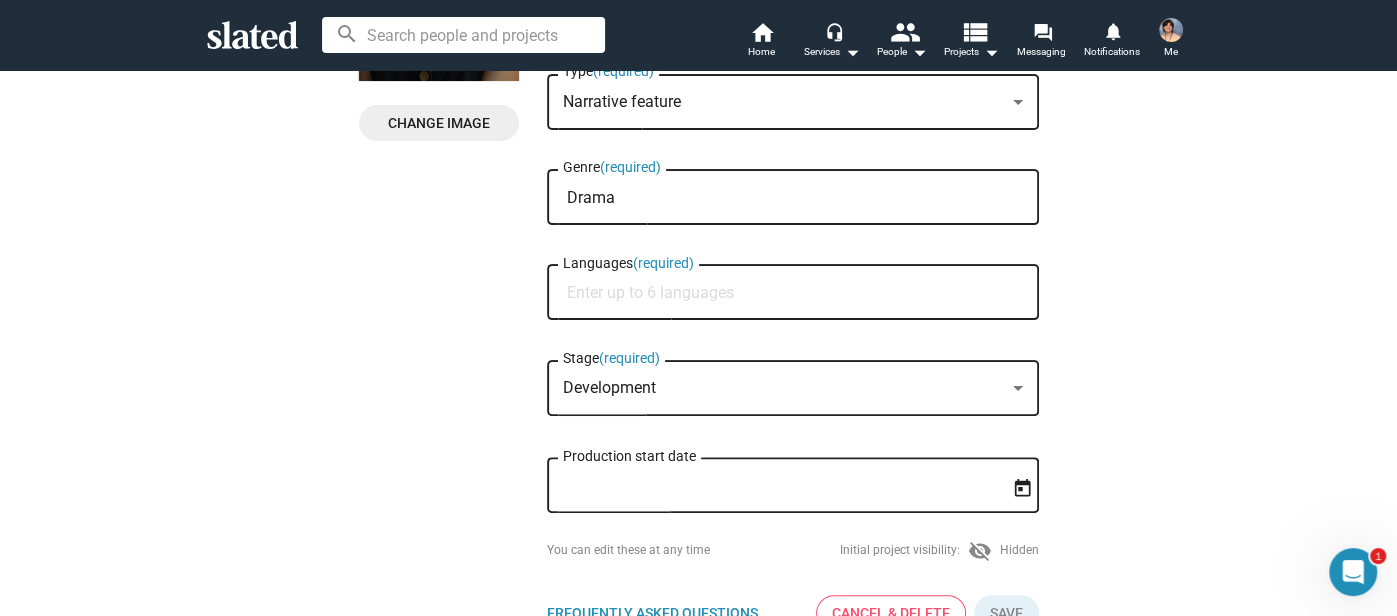 scroll, scrollTop: 325, scrollLeft: 0, axis: vertical 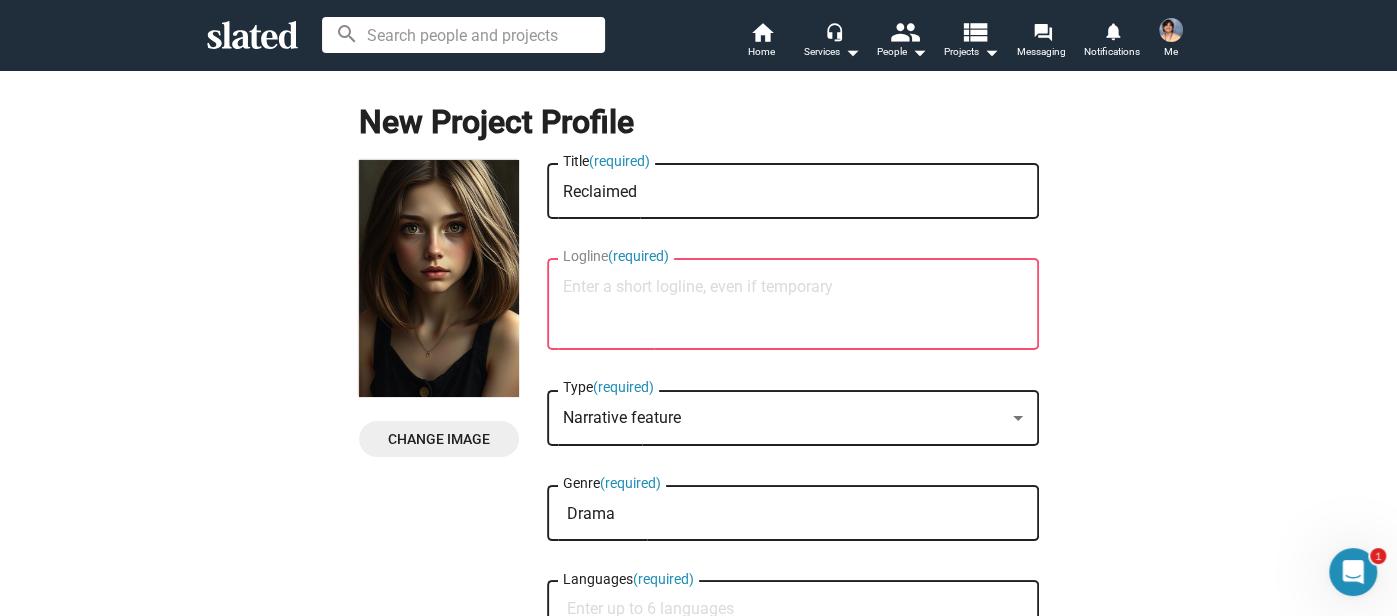 click on "Logline  (required)" at bounding box center (793, 305) 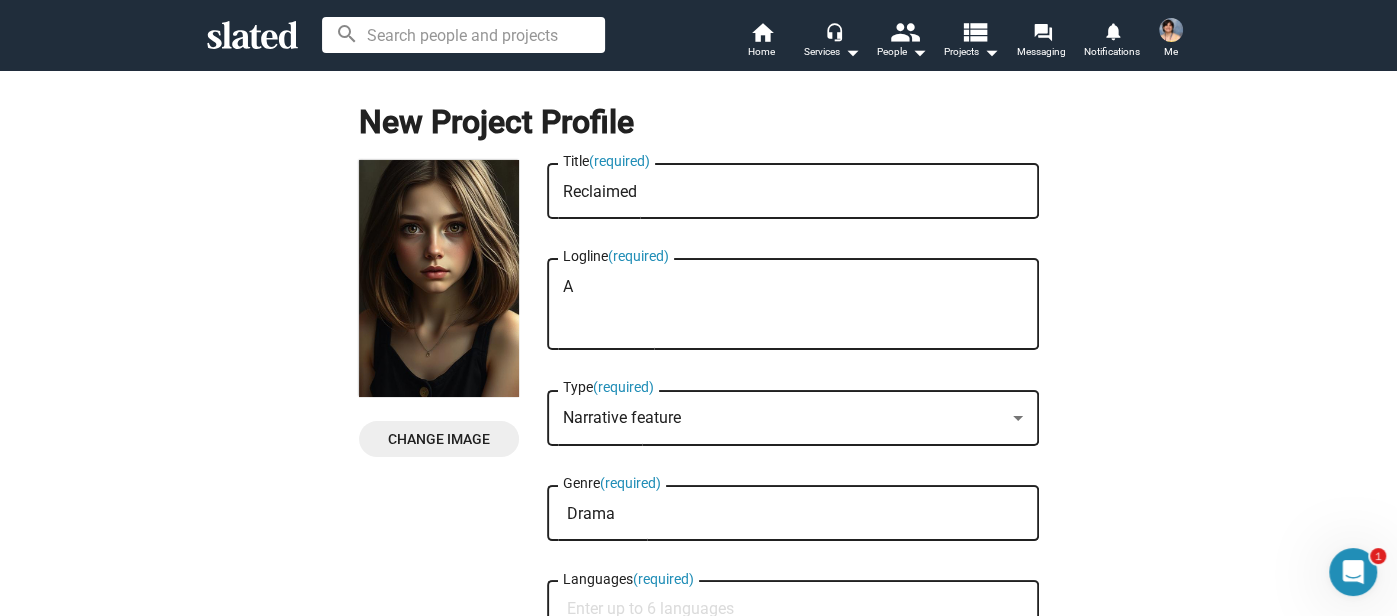 paste on "fter a year enduring her boyfriend's alcohol-fueled verbal abuse and manipulative gaslighting, 23-year-old [LAST] [FIRST] finds the courage to report him, file a restraining order, and face him in court, beginning the arduous journey of reclaiming her voice and her life." 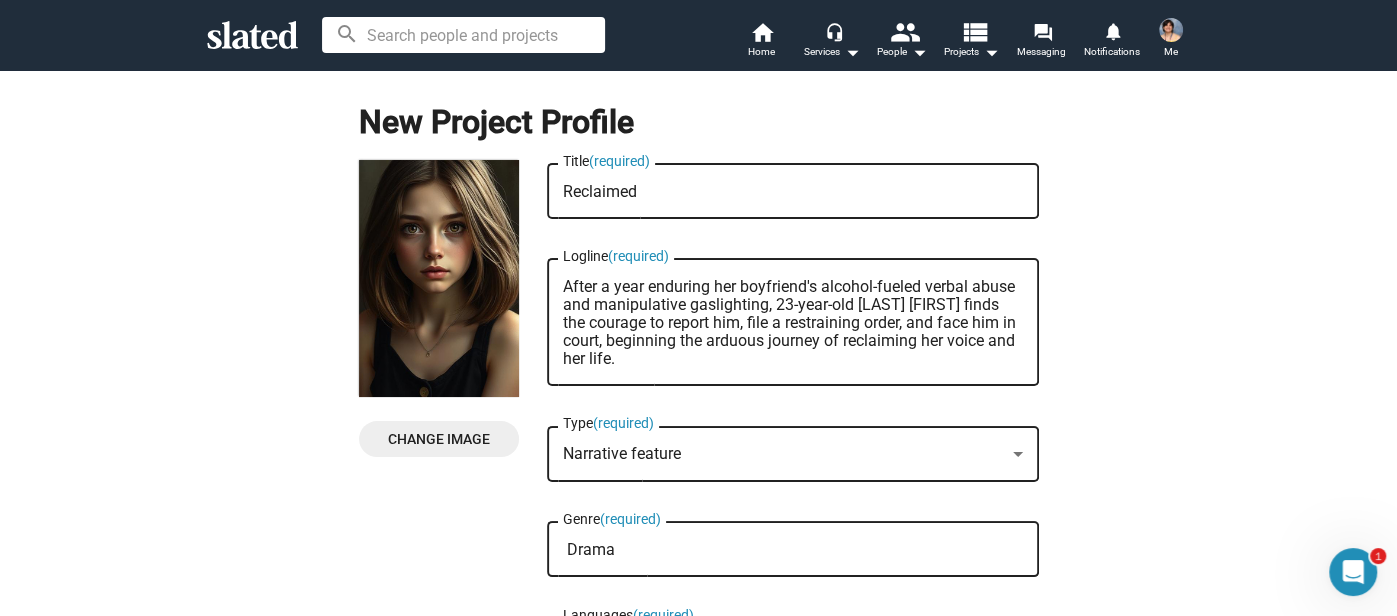 type on "After a year enduring her boyfriend's alcohol-fueled verbal abuse and manipulative gaslighting, 23-year-old [LAST] [FIRST] finds the courage to report him, file a restraining order, and face him in court, beginning the arduous journey of reclaiming her voice and her life." 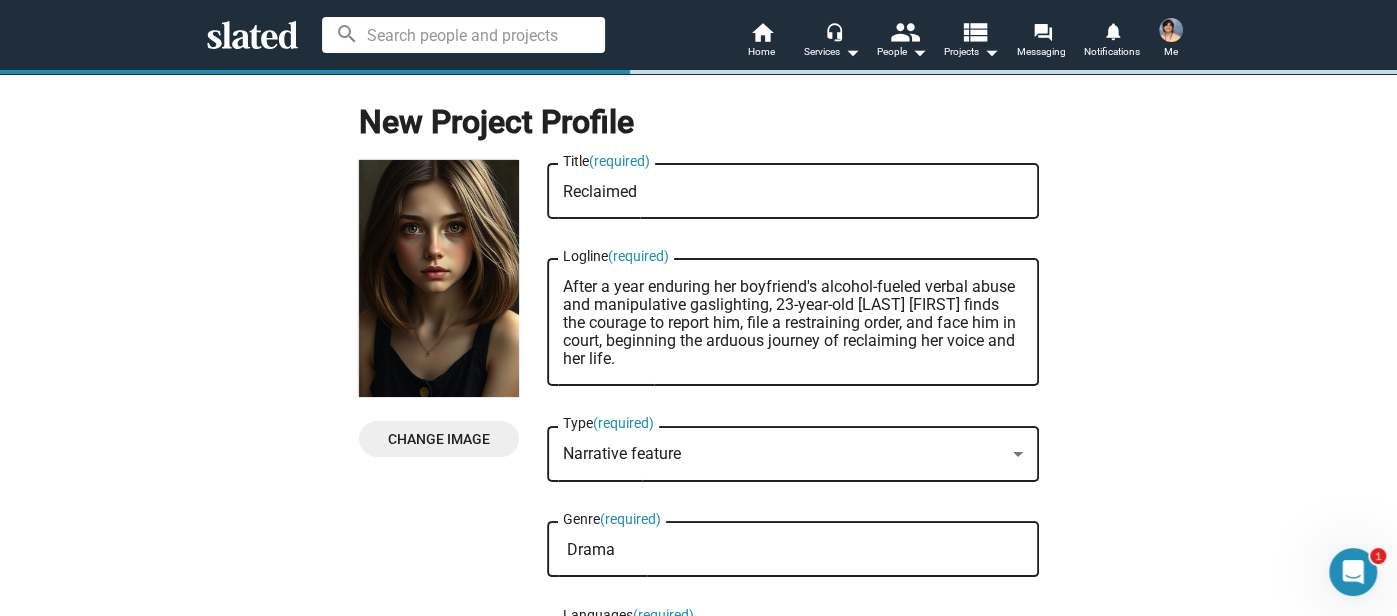 click on "New Project Profile Change Image Change Image Reclaimed Title (required) After a year enduring her boyfriend's alcohol-fueled verbal abuse and manipulative gaslighting, 23-year-old [LAST] [FIRST] finds the courage to report him, file a restraining order, and face him in court, beginning the arduous journey of reclaiming her voice and her life. Logline (required) Narrative feature Type (required) Drama Genre (required) Languages (required) Development Stage (required) Production start date You can edit these at any time Initial project visibility: visibility_off Hidden Frequently Asked Questions FAQ Cancel & Delete Save" 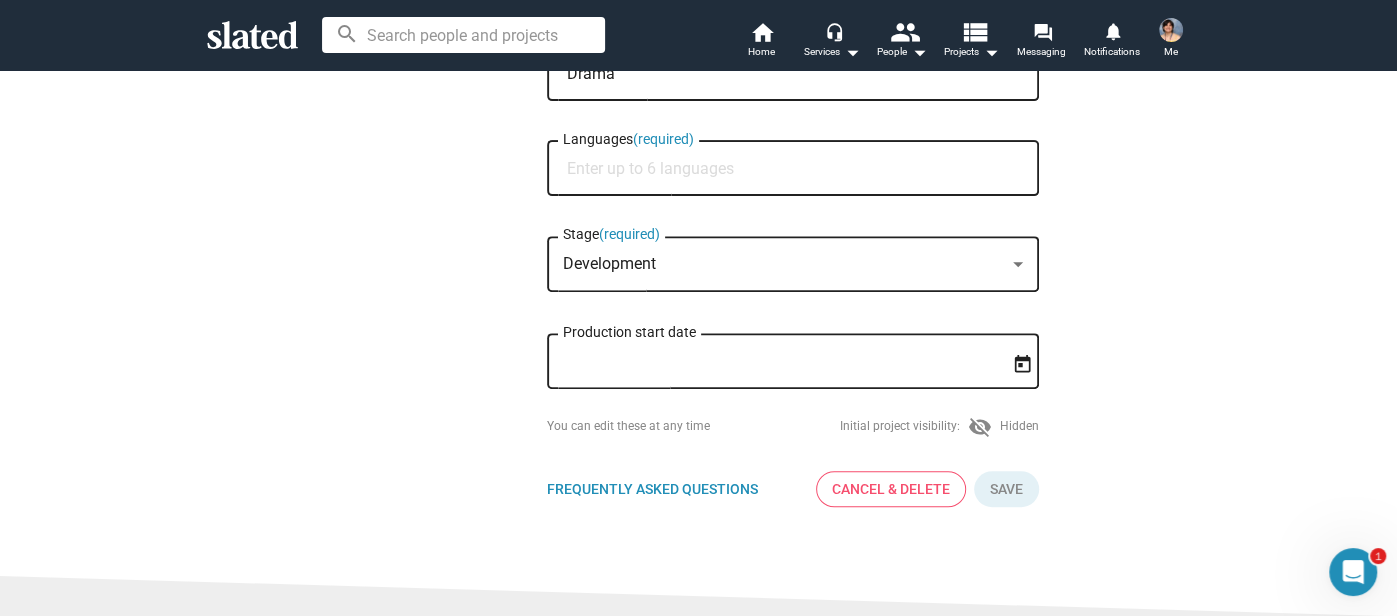 scroll, scrollTop: 490, scrollLeft: 0, axis: vertical 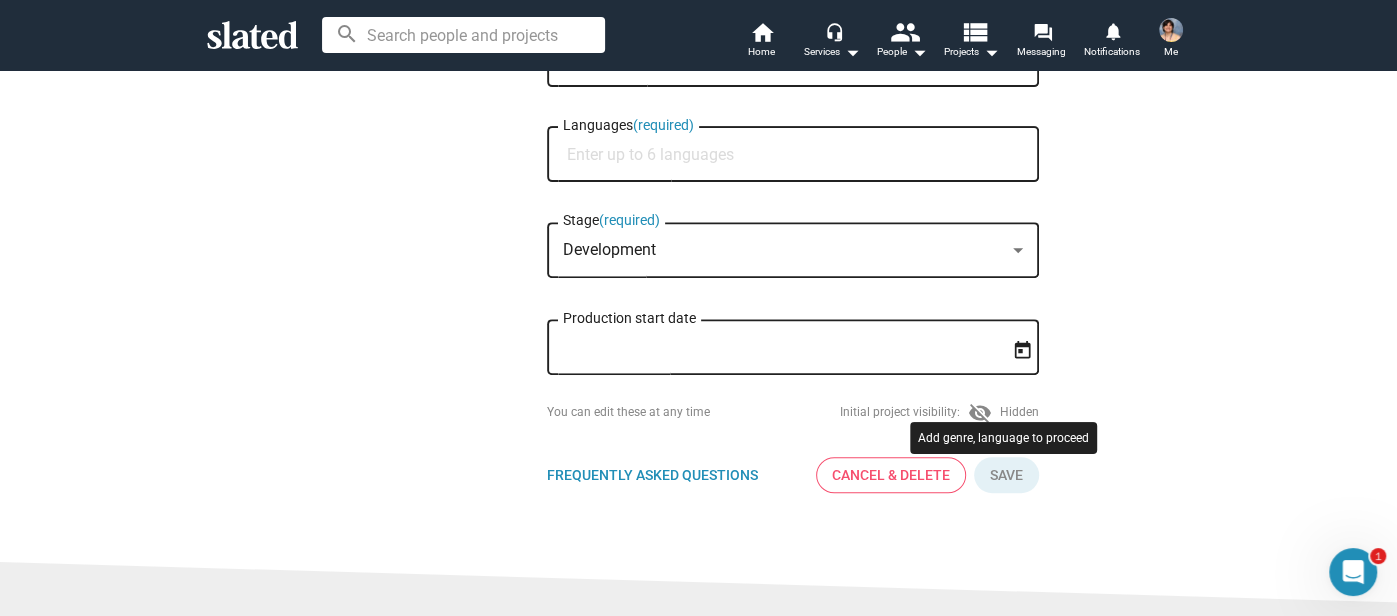 click 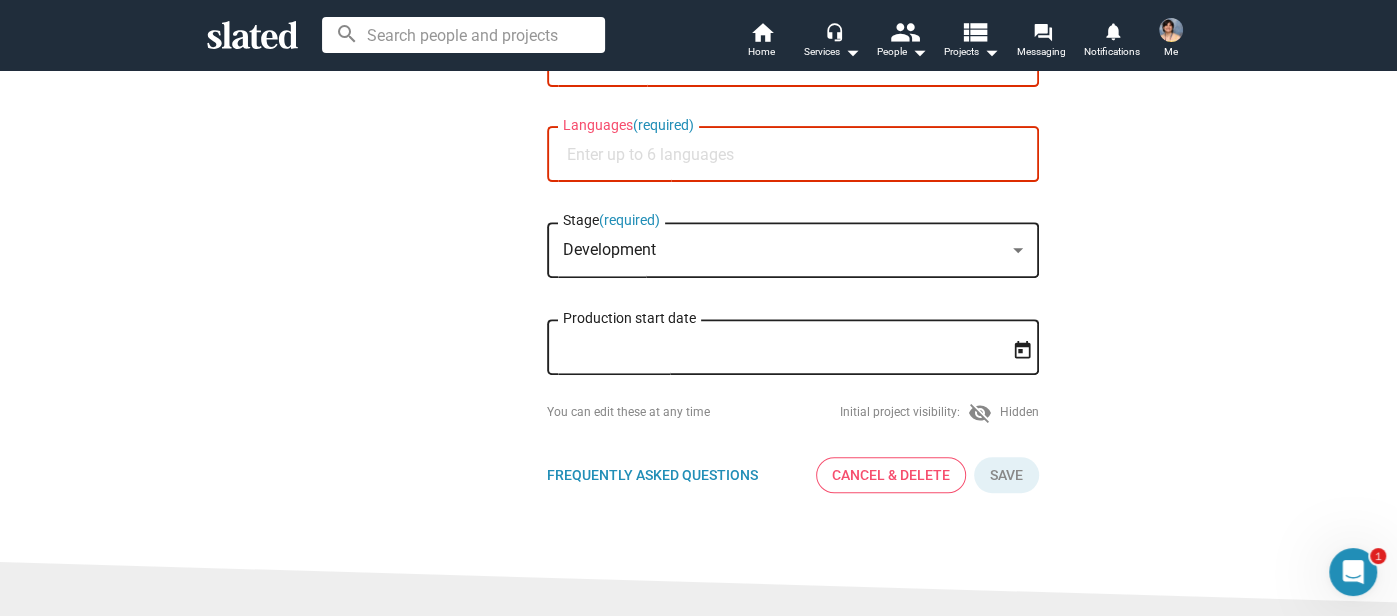 click on "Production start date" at bounding box center [779, 348] 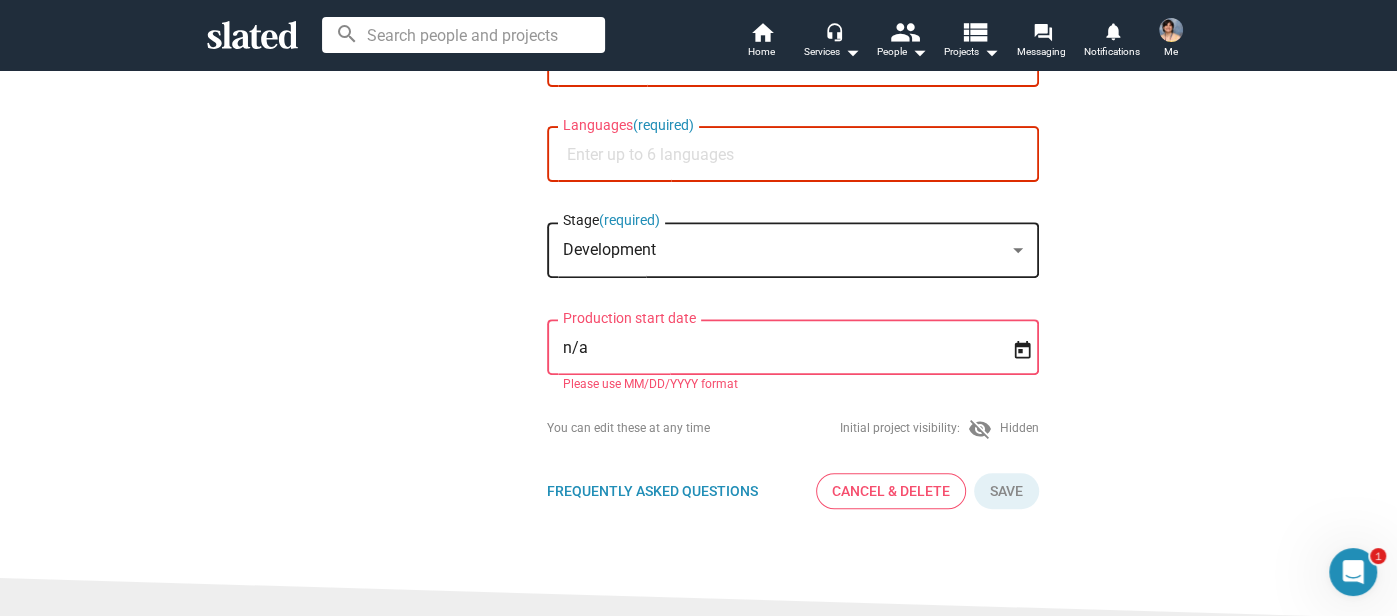 type on "n/a" 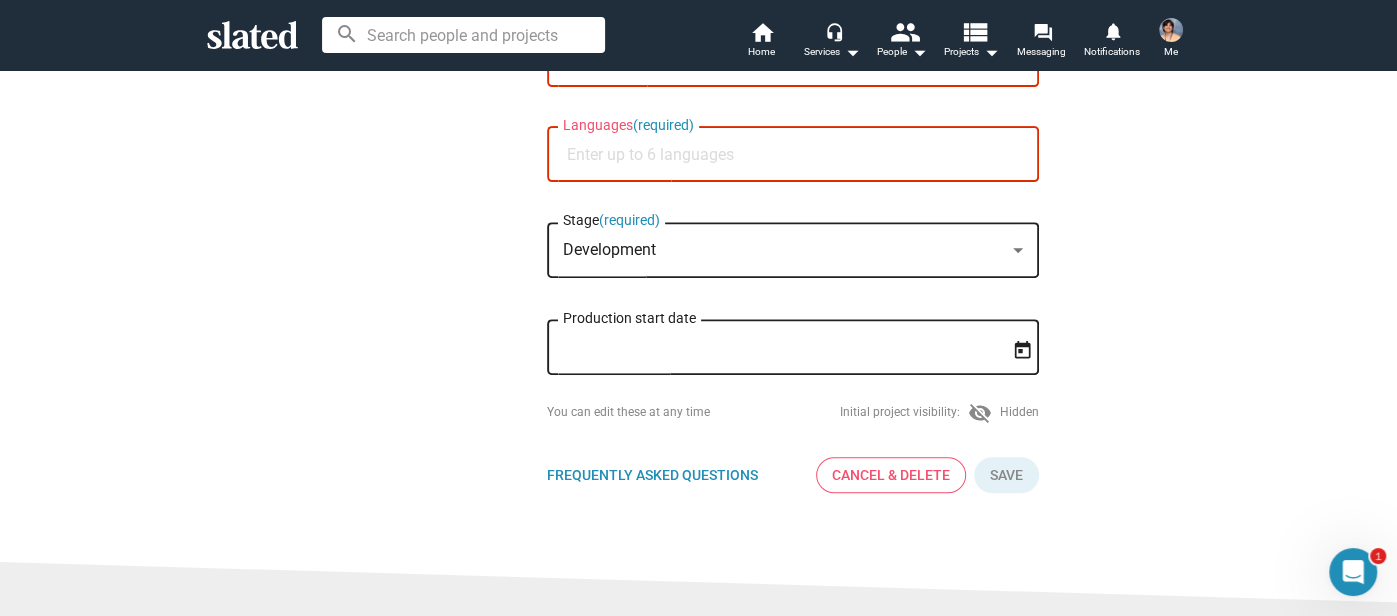 click on "New Project Profile Change Image Change Image Reclaimed Title (required) After a year enduring her boyfriend's alcohol-fueled verbal abuse and manipulative gaslighting, 23-year-old [LAST] [FIRST] finds the courage to report him, file a restraining order, and face him in court, beginning the arduous journey of reclaiming her voice and her life. Logline (required) Narrative feature Type (required) Drama Genre (required) Languages (required) Development Stage (required) Production start date You can edit these at any time Initial project visibility: visibility_off Hidden Frequently Asked Questions FAQ Cancel & Delete Save" 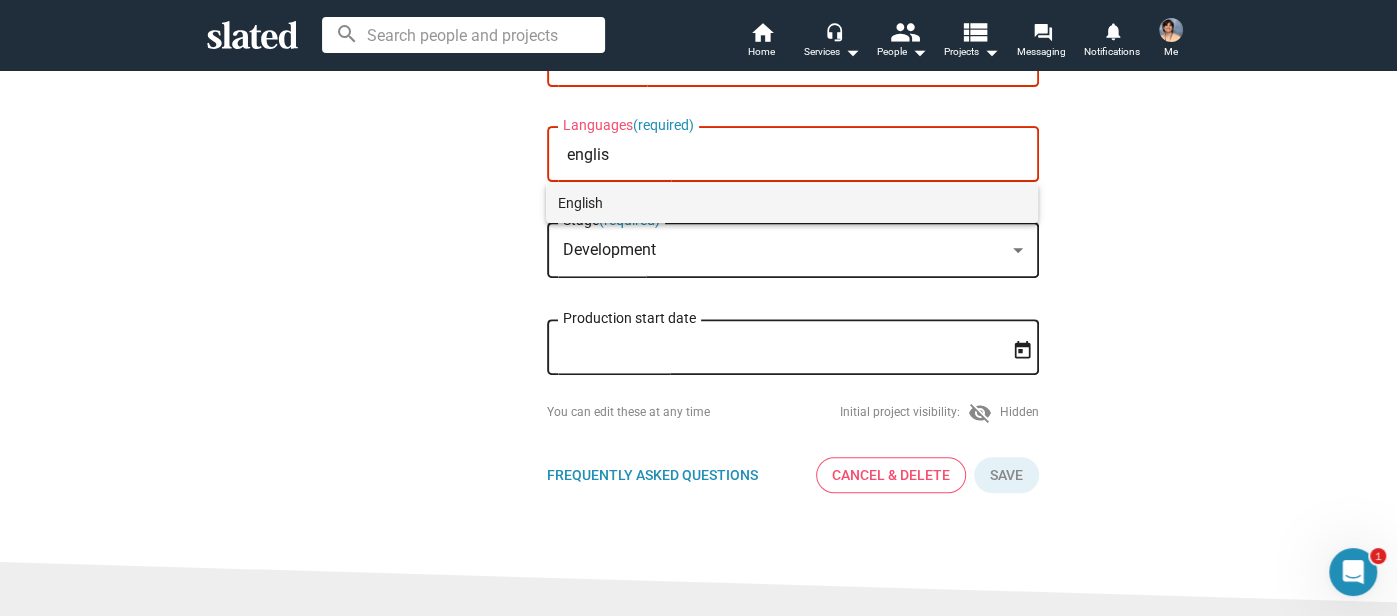 type on "englis" 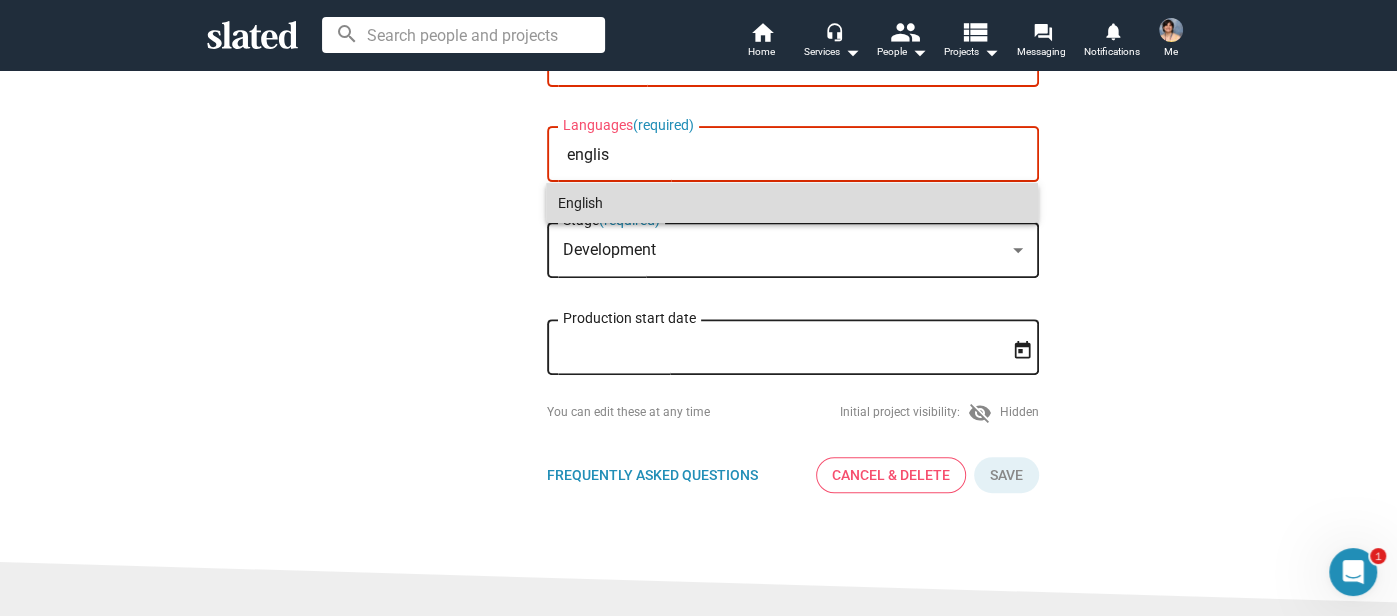 click on "English" at bounding box center (792, 203) 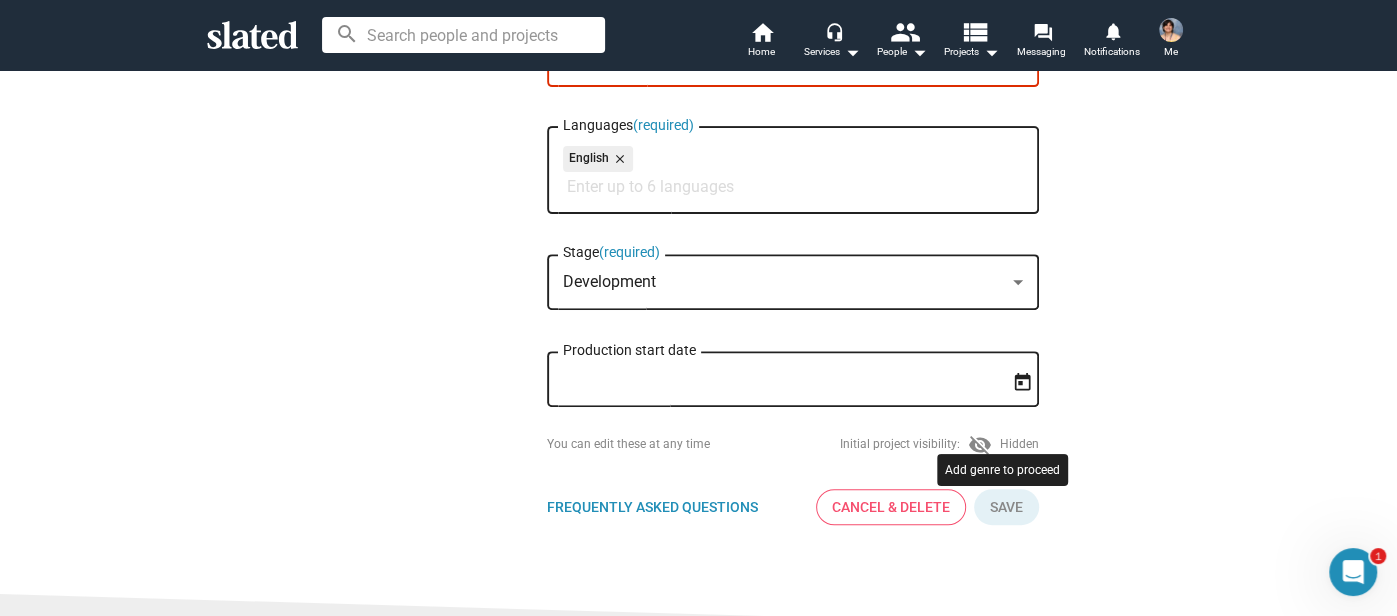 click 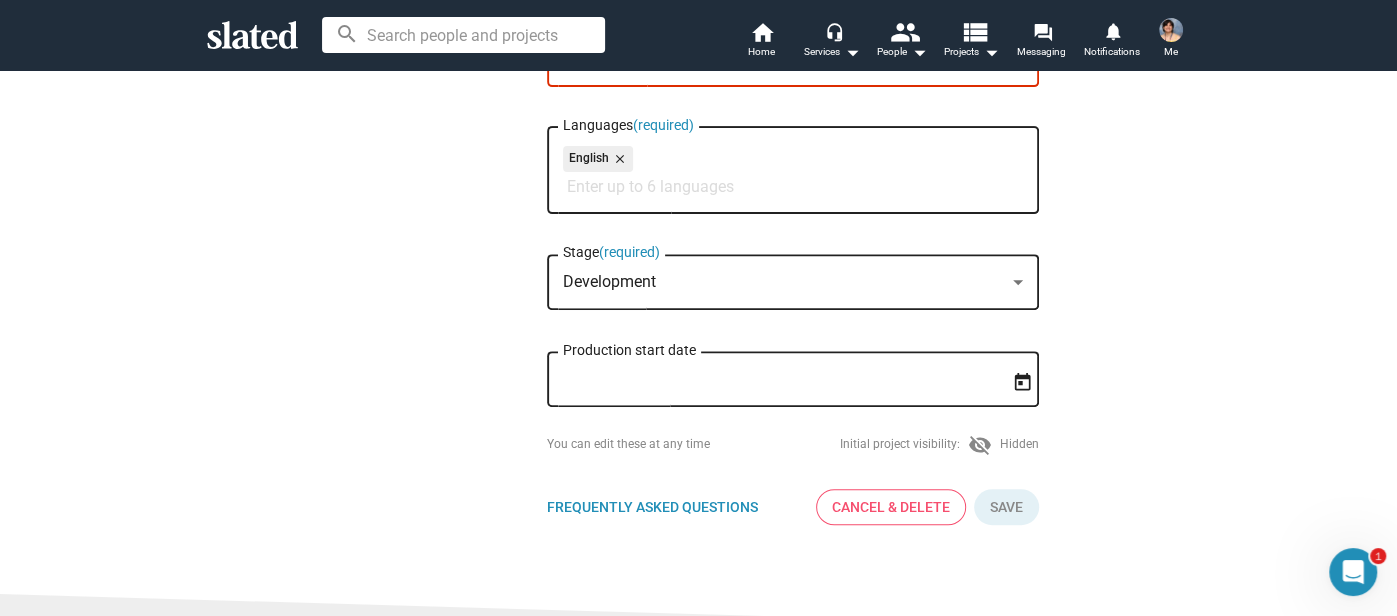 scroll, scrollTop: 0, scrollLeft: 0, axis: both 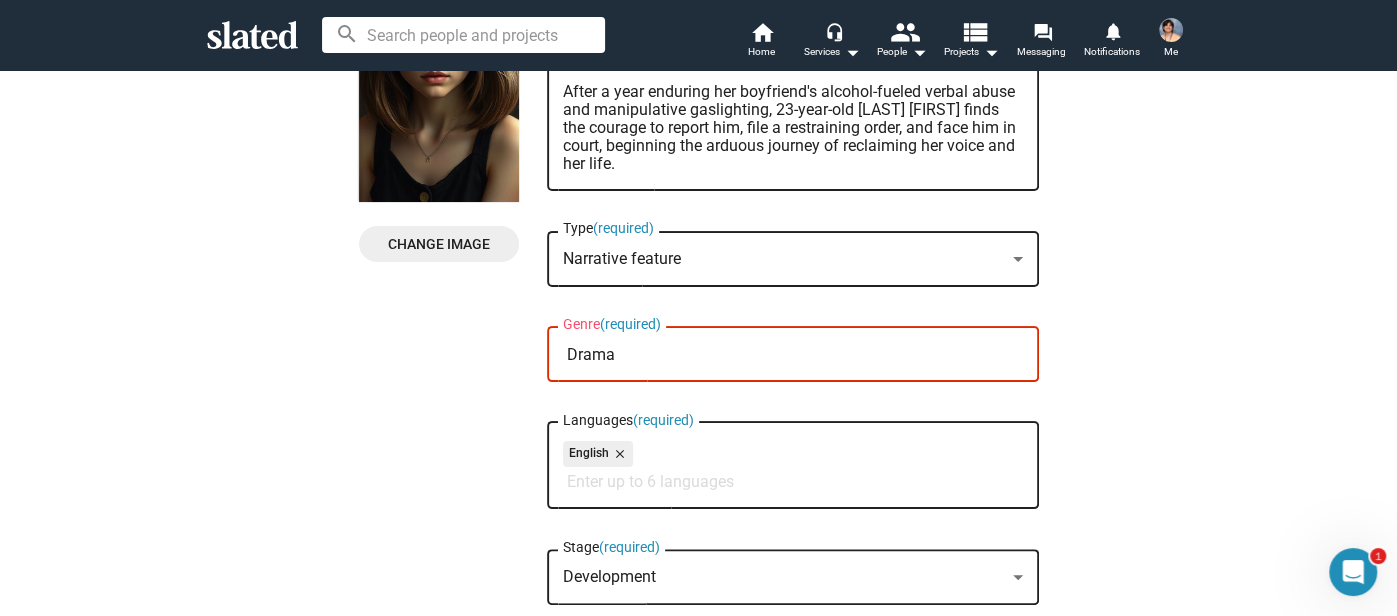 click on "Drama" at bounding box center [797, 355] 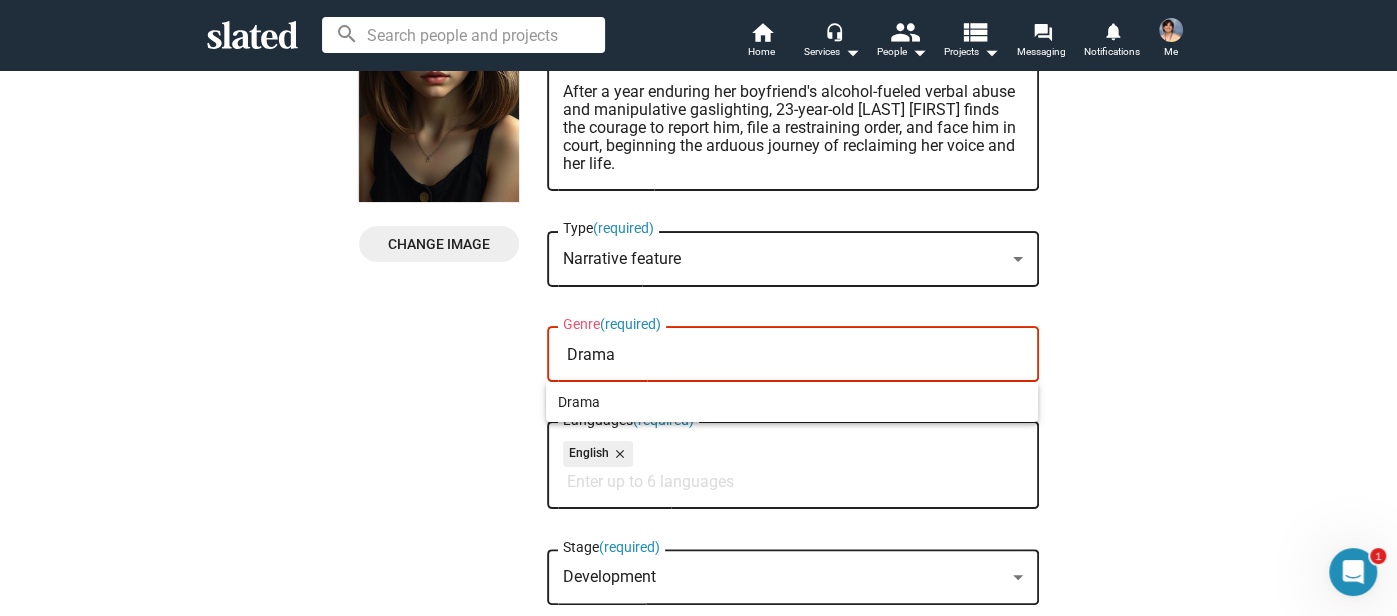 click at bounding box center [698, 308] 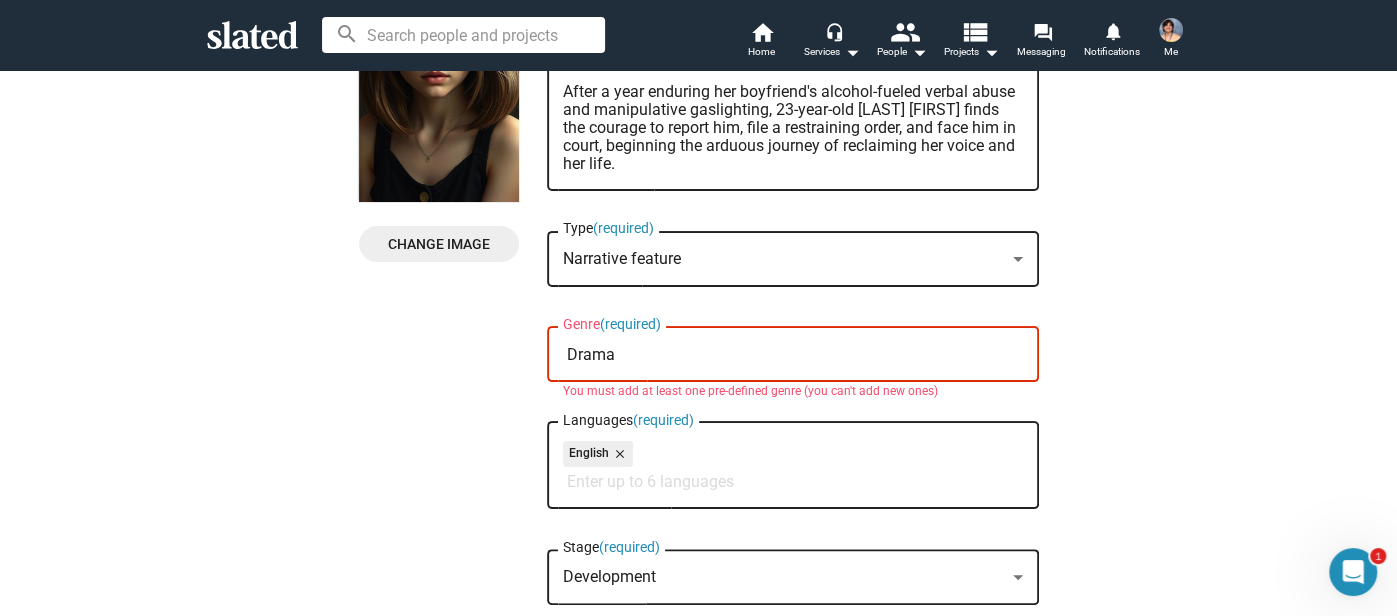 click on "Drama" at bounding box center [797, 355] 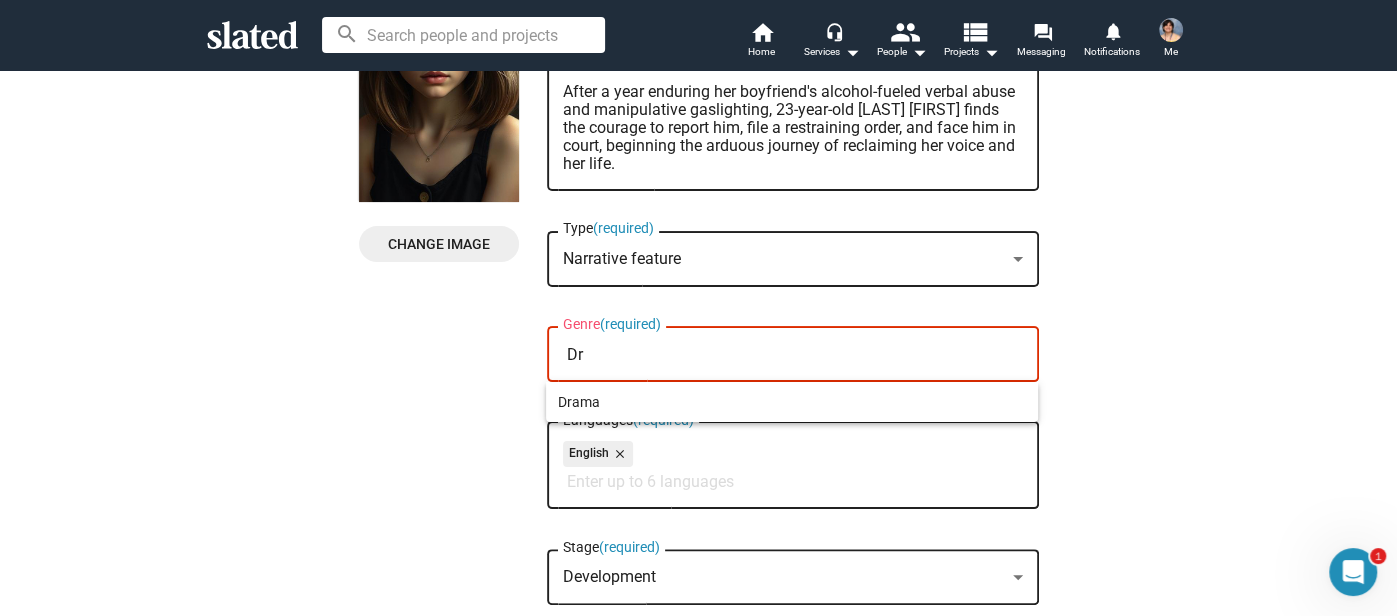 type on "D" 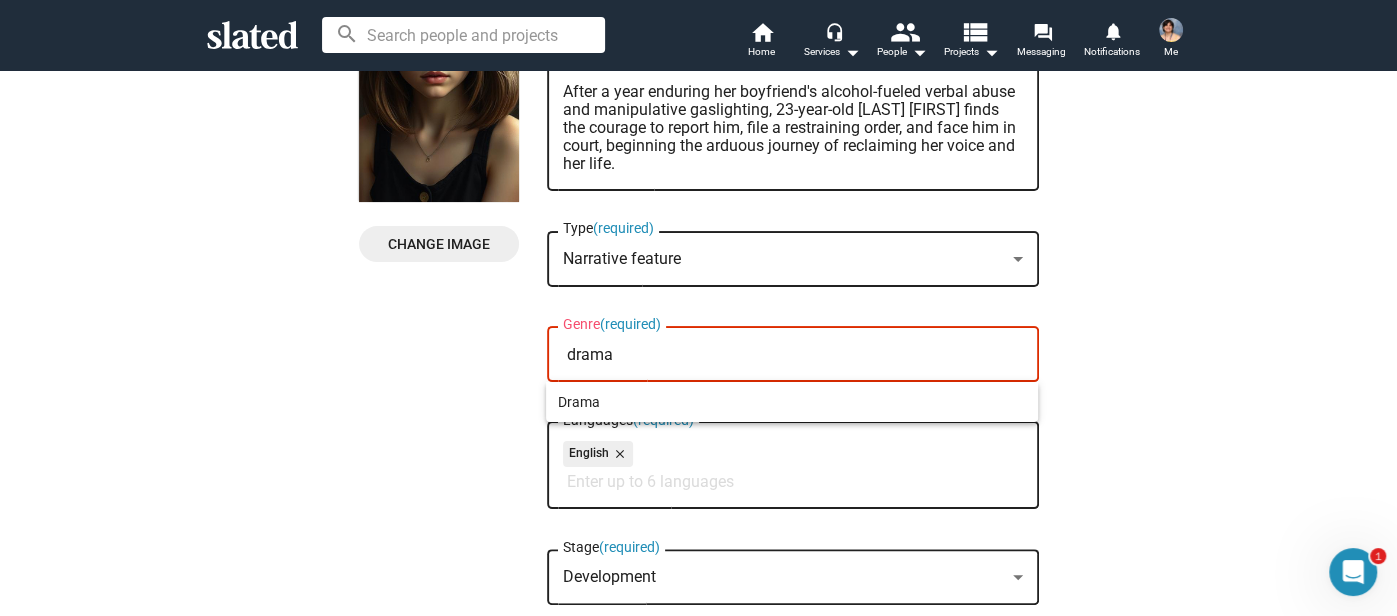 type on "drama" 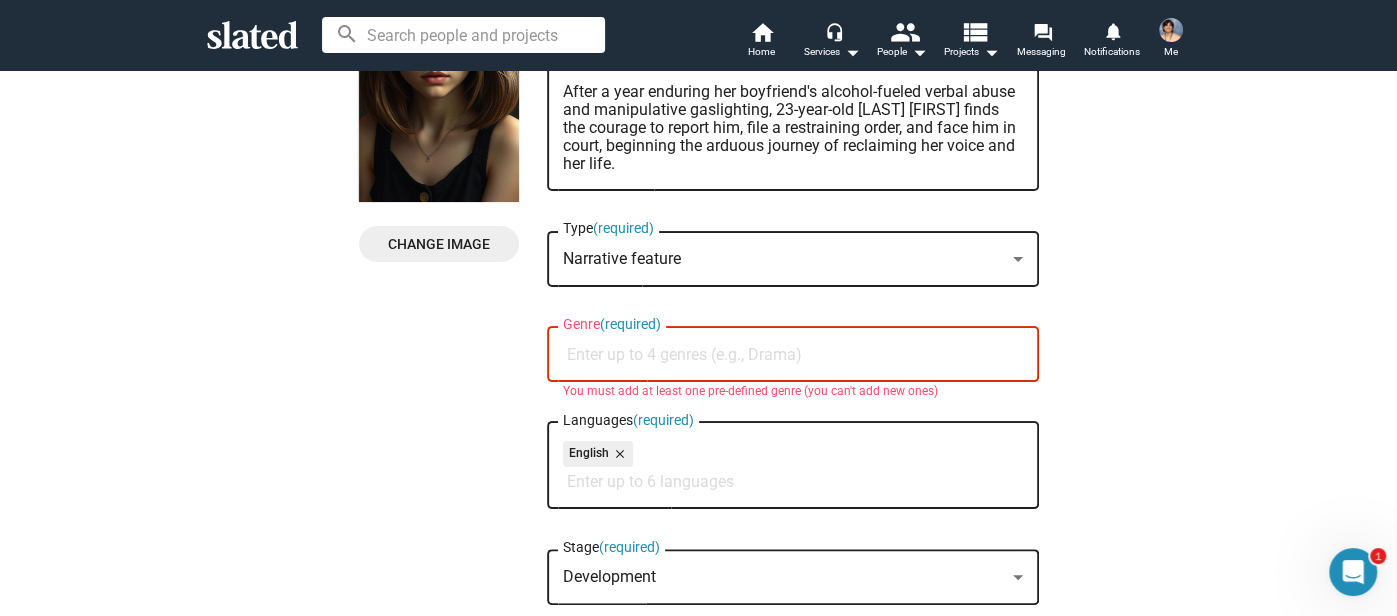 type 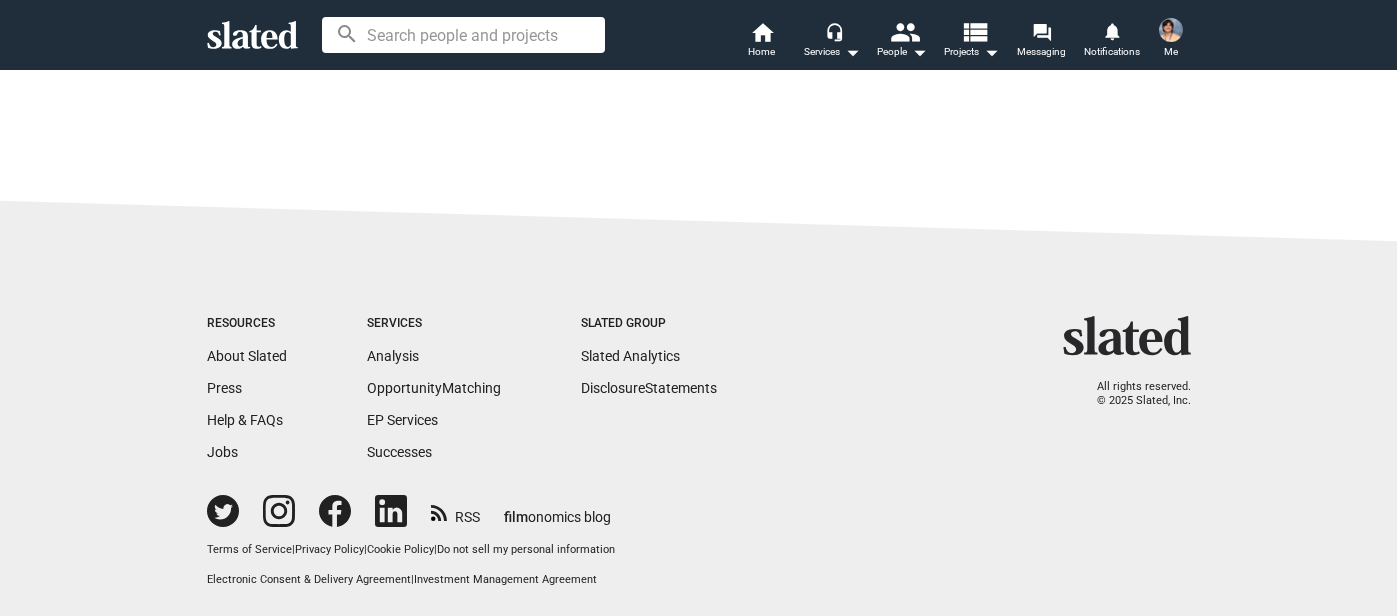 scroll, scrollTop: 0, scrollLeft: 0, axis: both 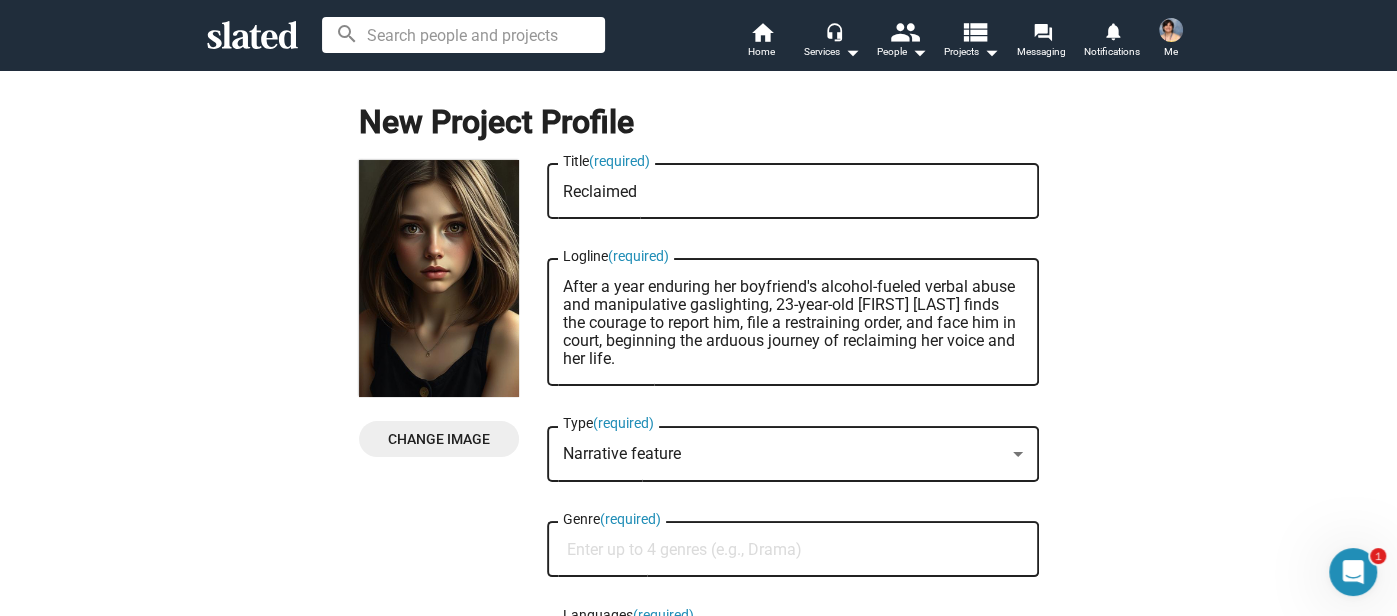 click on "Genre  (required)" 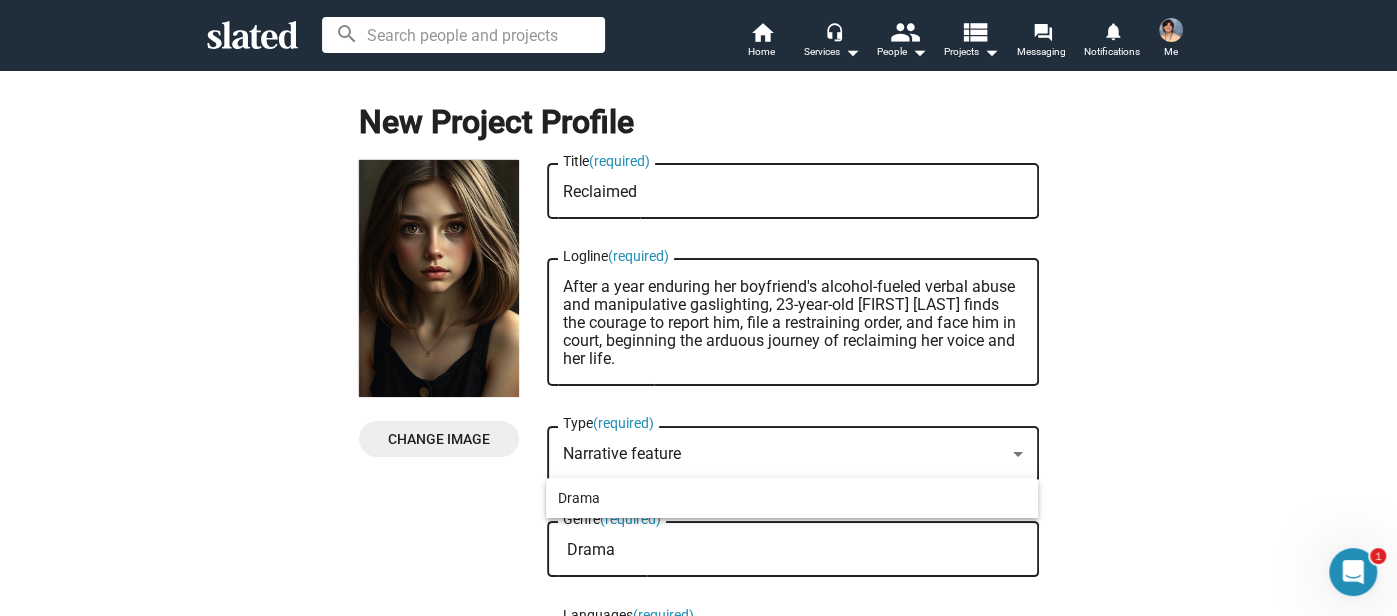 click at bounding box center (698, 308) 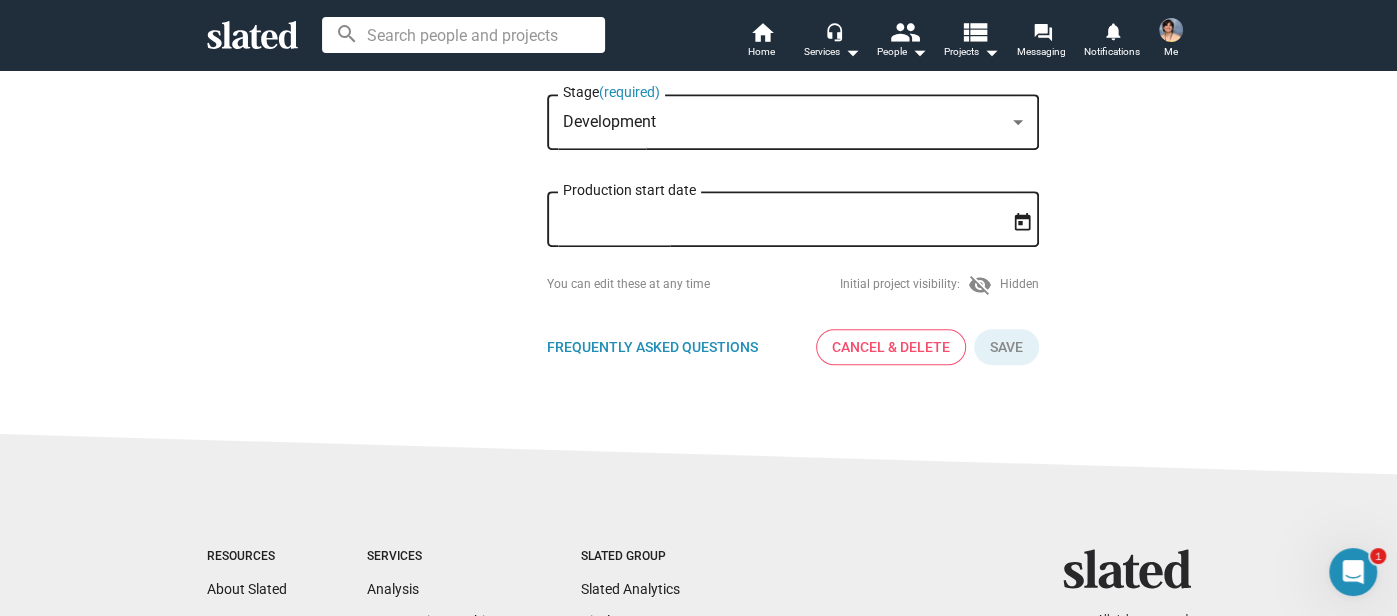 scroll, scrollTop: 649, scrollLeft: 0, axis: vertical 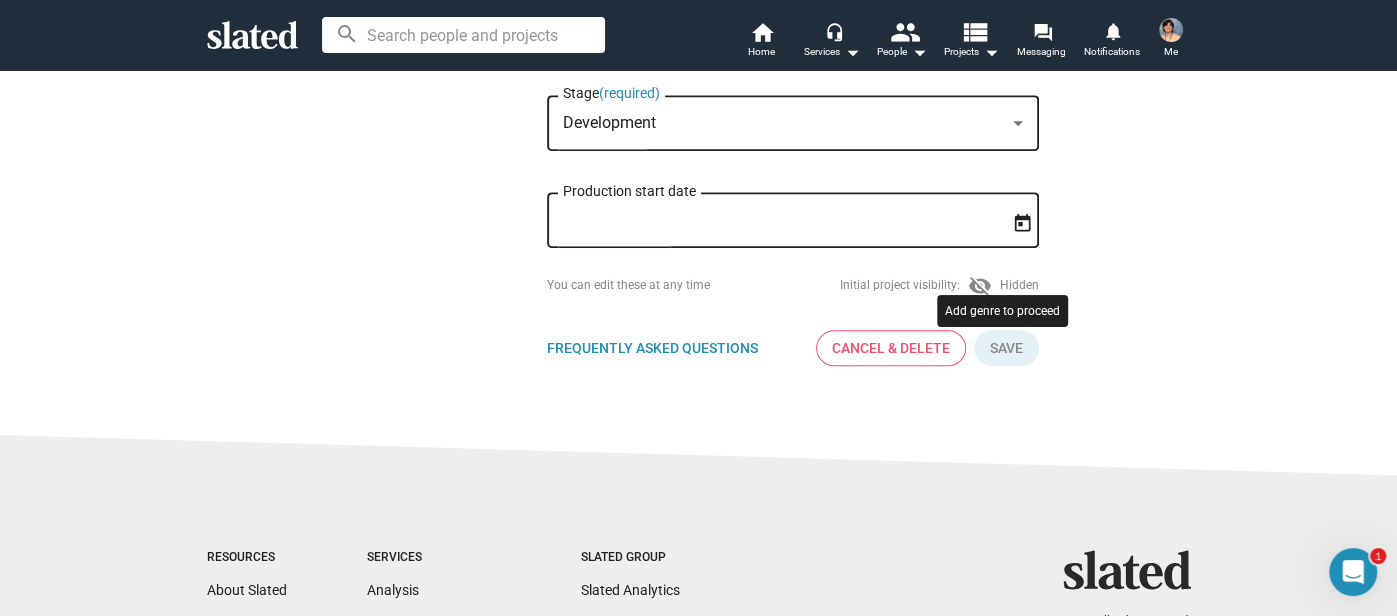 click 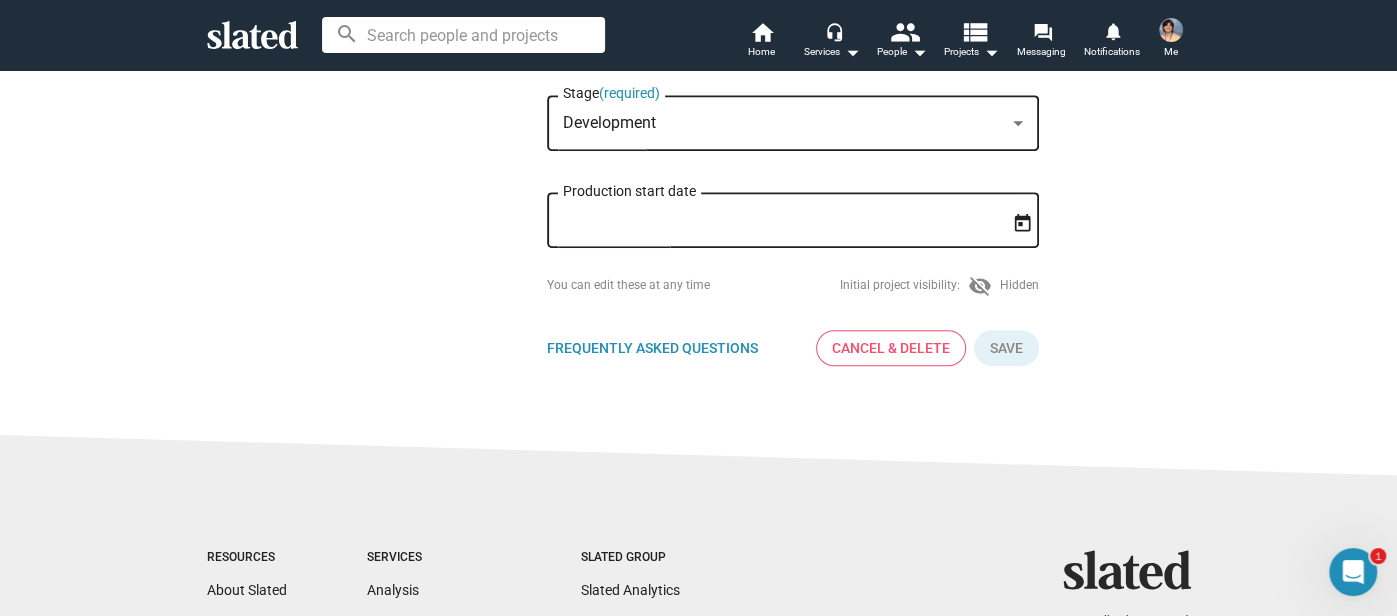 click 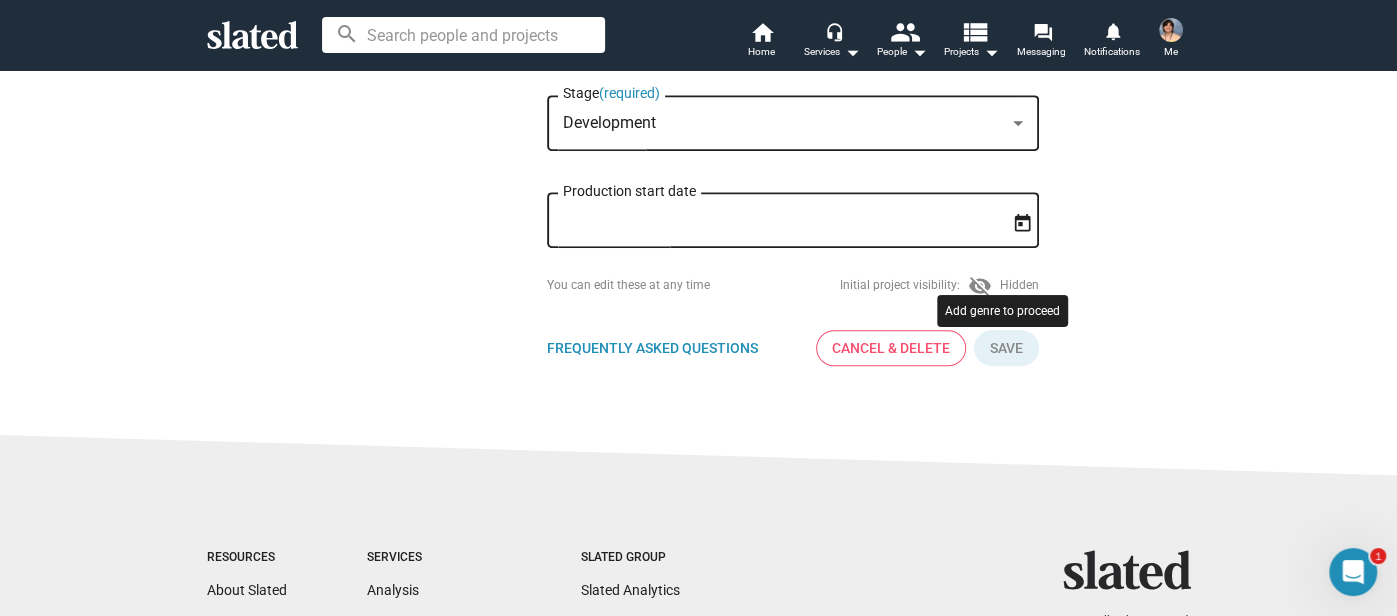 click 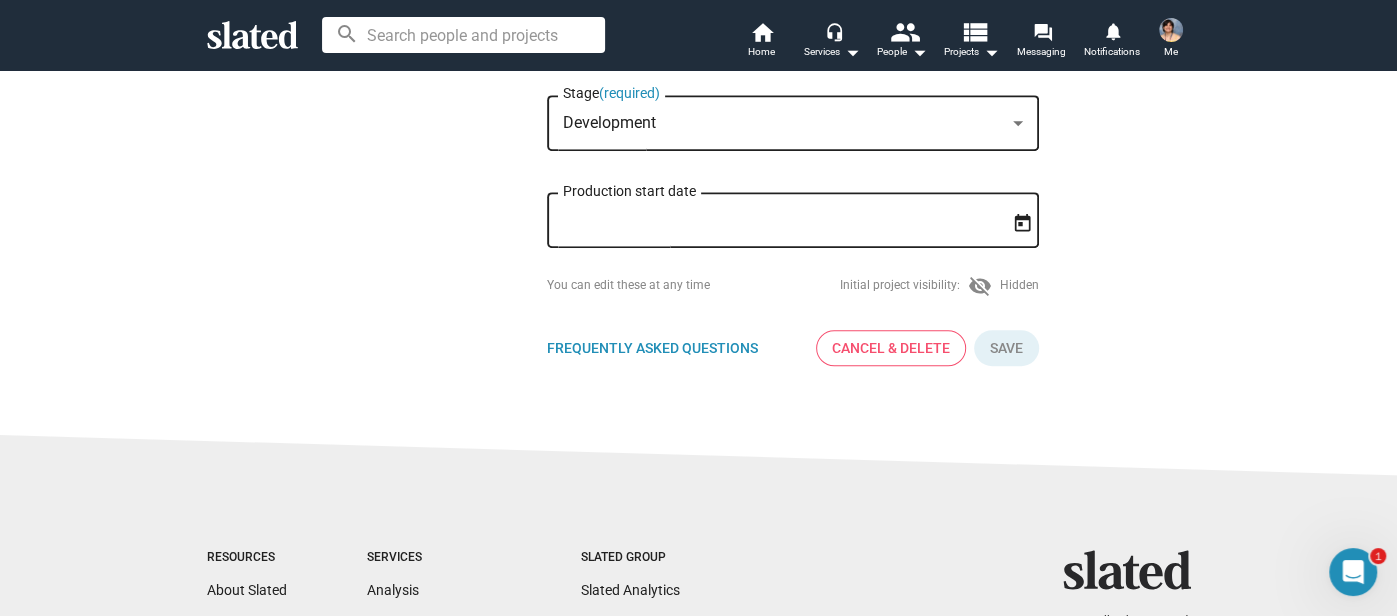 click 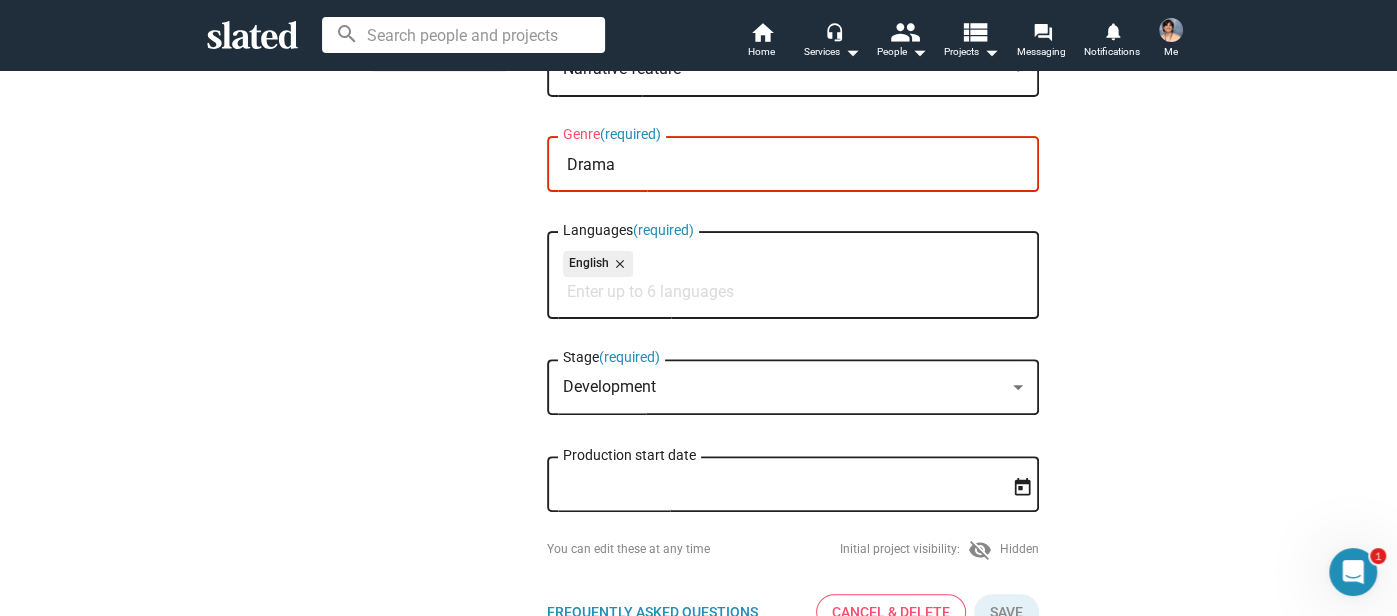 scroll, scrollTop: 377, scrollLeft: 0, axis: vertical 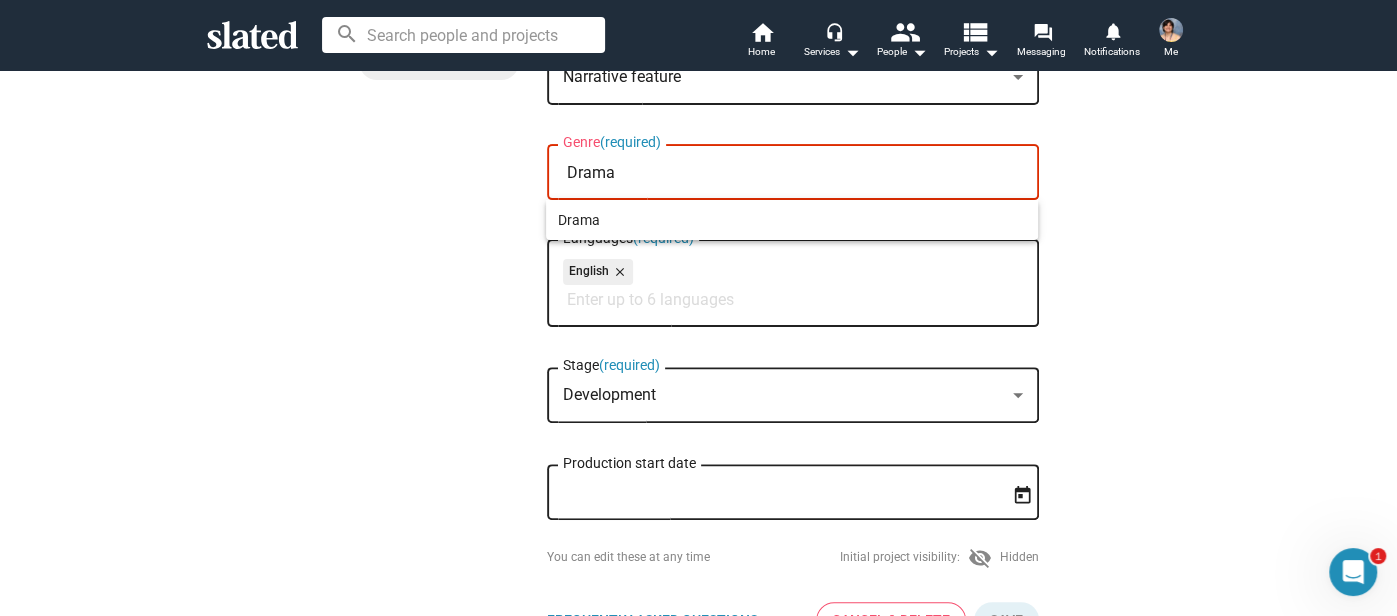 drag, startPoint x: 677, startPoint y: 166, endPoint x: 371, endPoint y: 188, distance: 306.78983 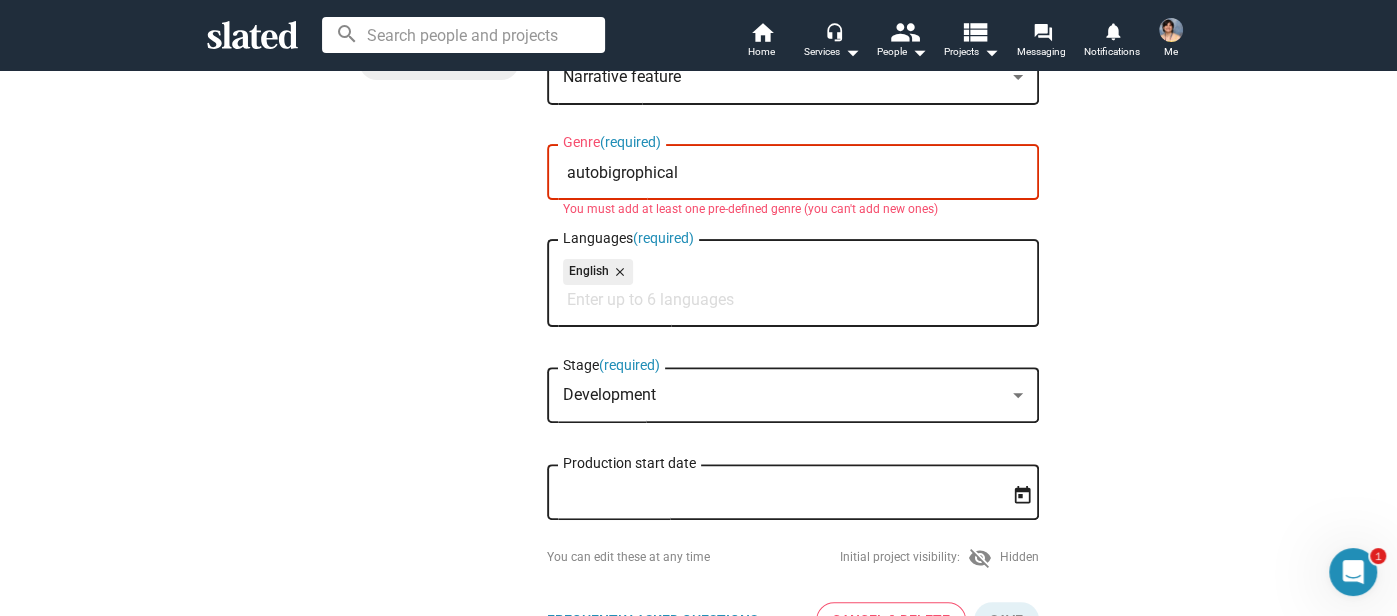 type on "autobigrophical" 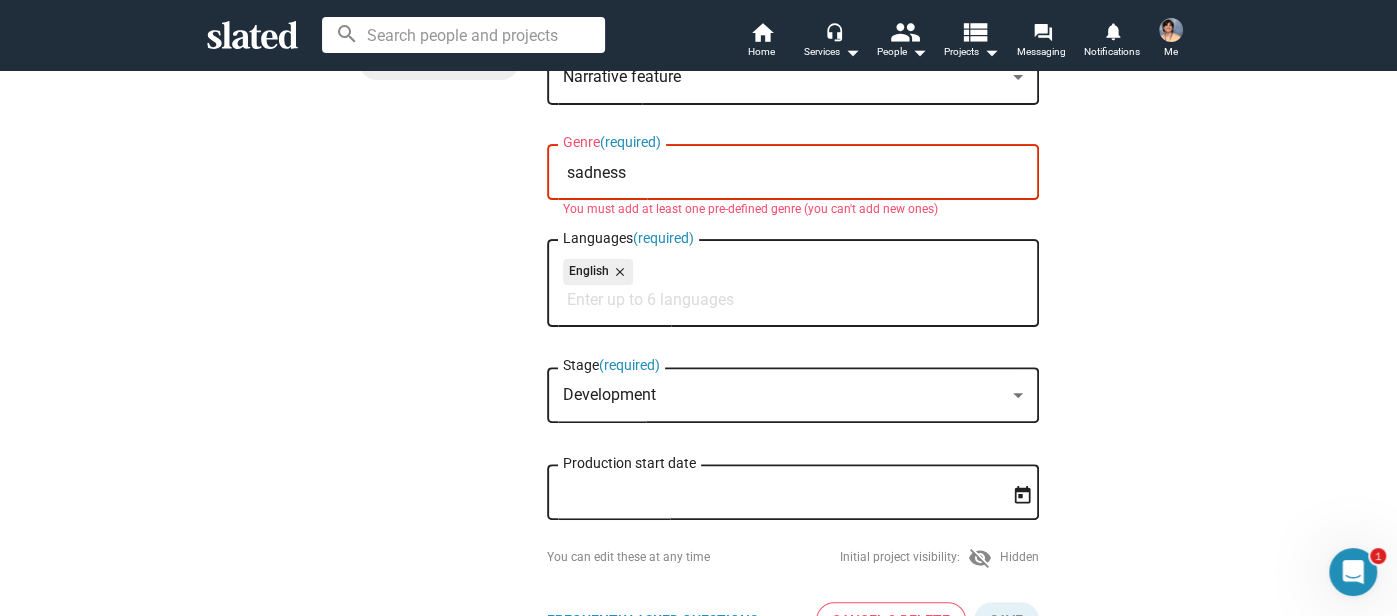 type on "sadness" 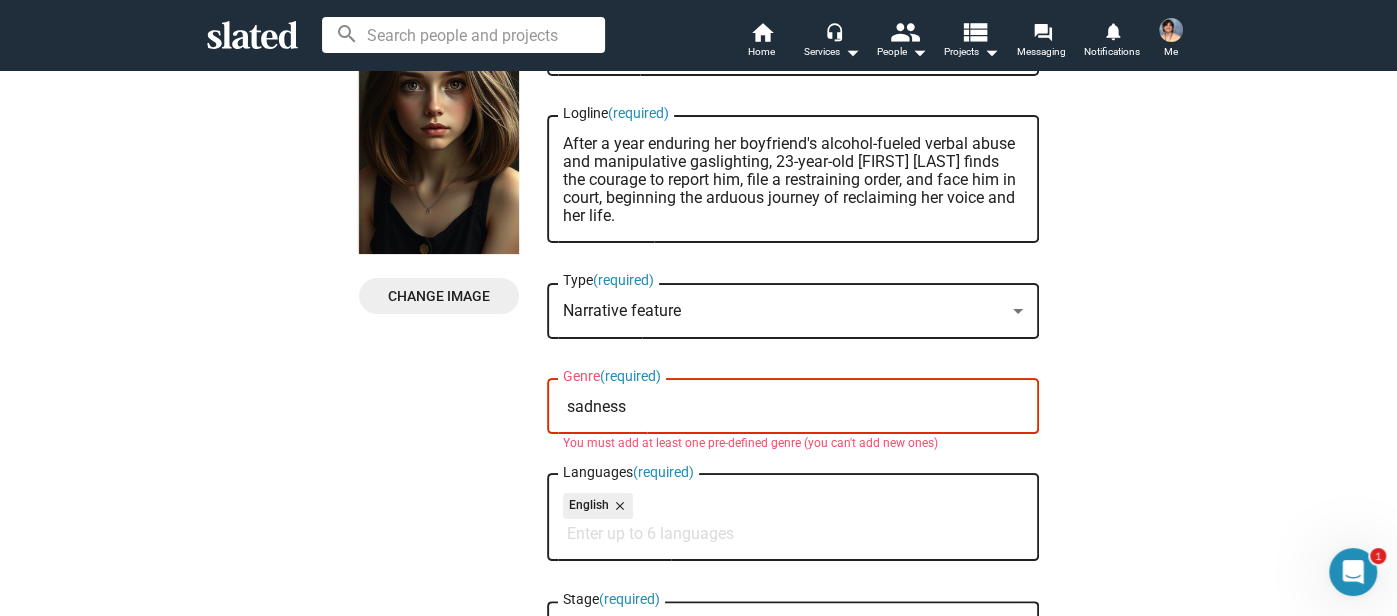 scroll, scrollTop: 141, scrollLeft: 0, axis: vertical 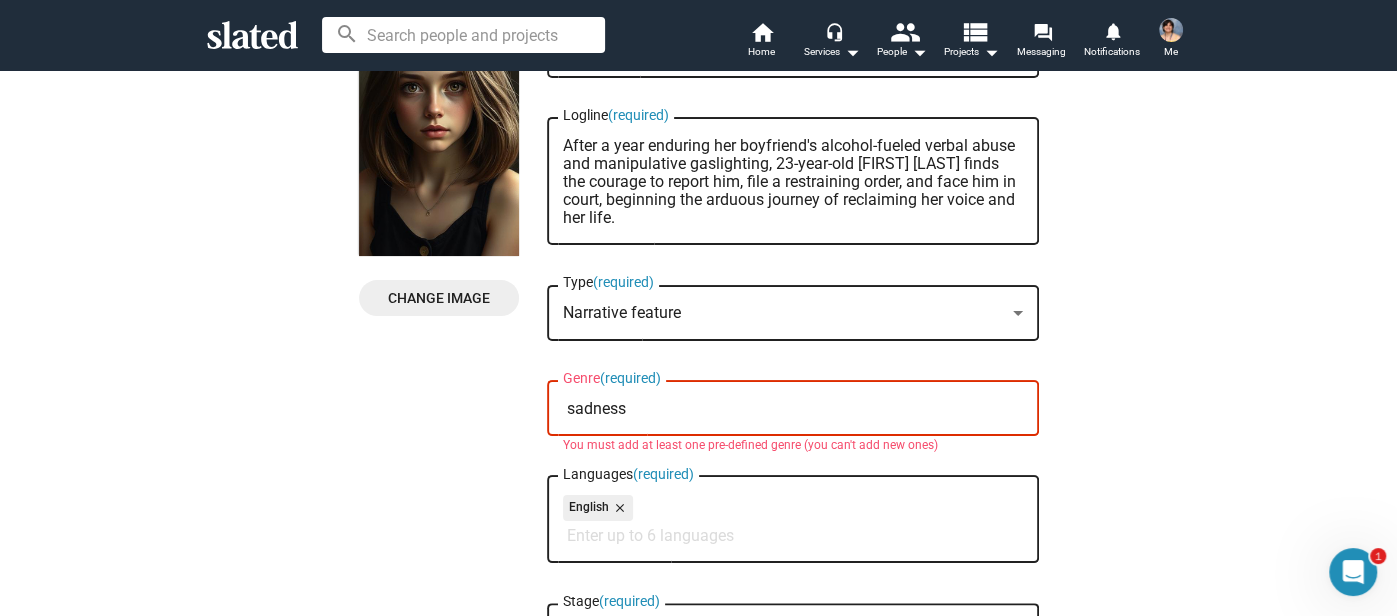 drag, startPoint x: 649, startPoint y: 413, endPoint x: 483, endPoint y: 421, distance: 166.19266 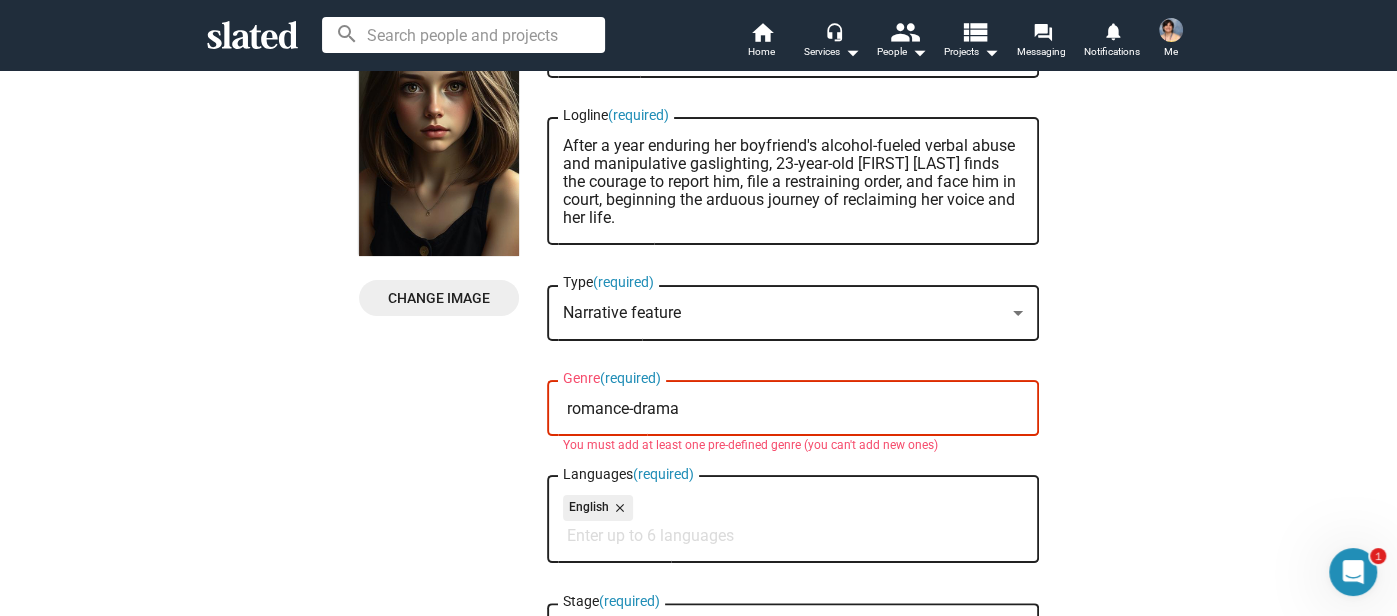click on "romance-drama Genre  (required)" 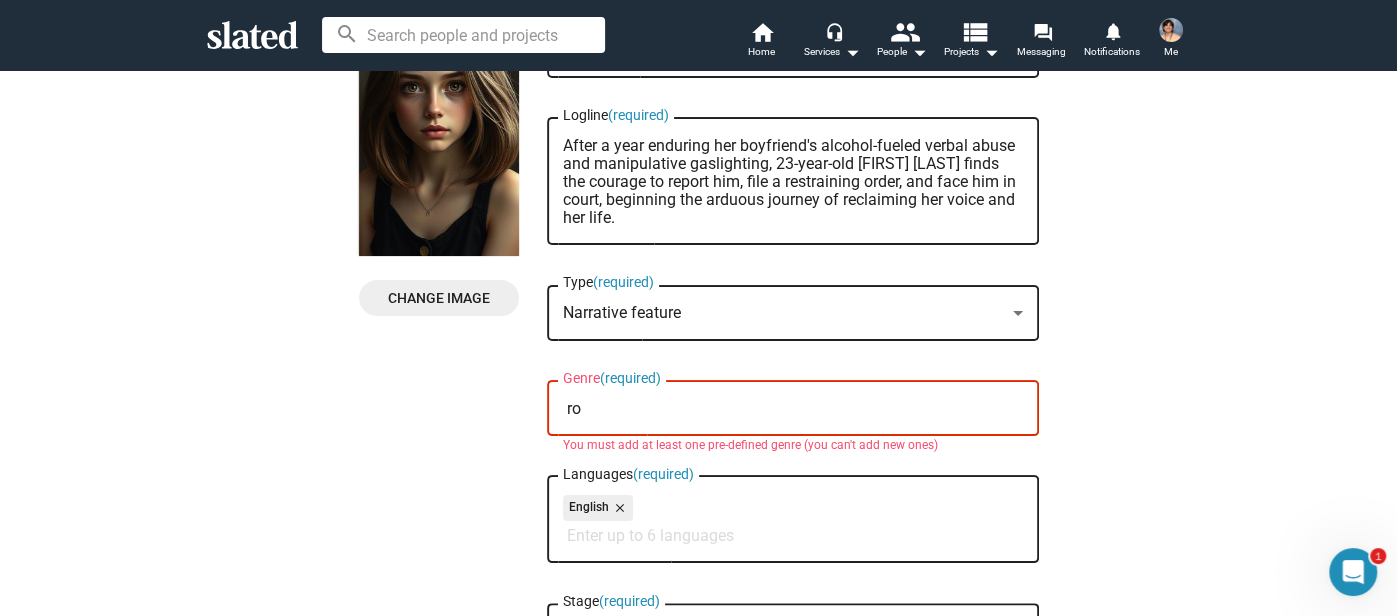 type on "r" 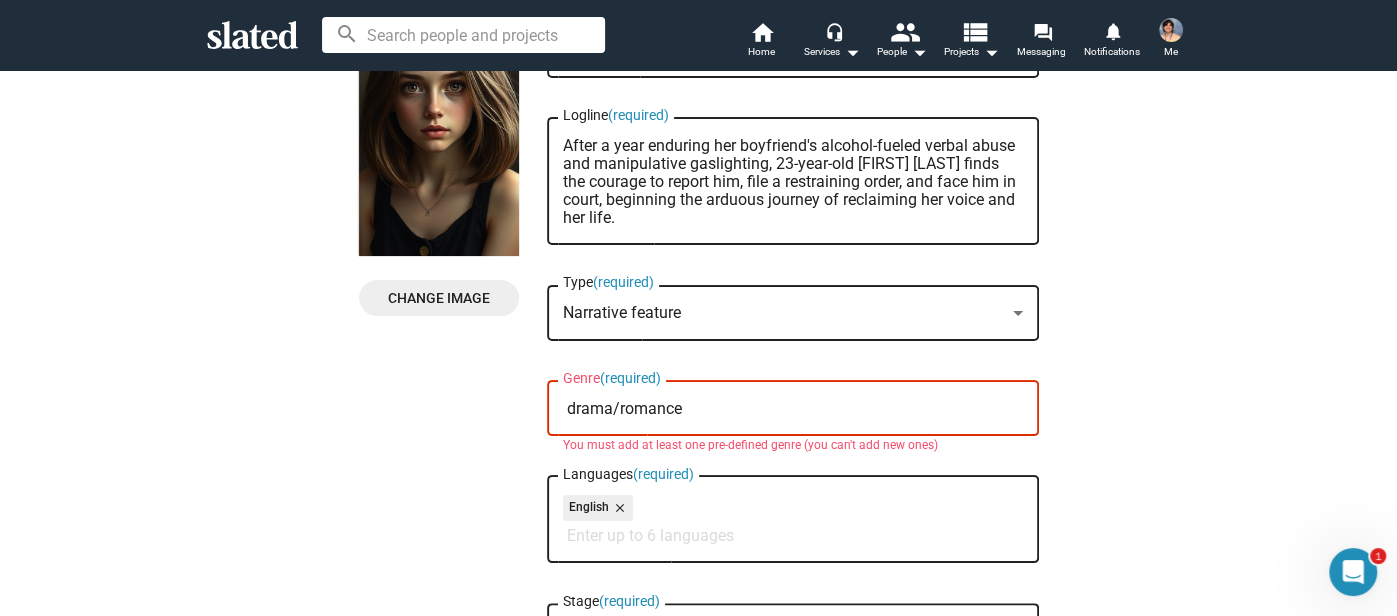 type on "drama/romance" 